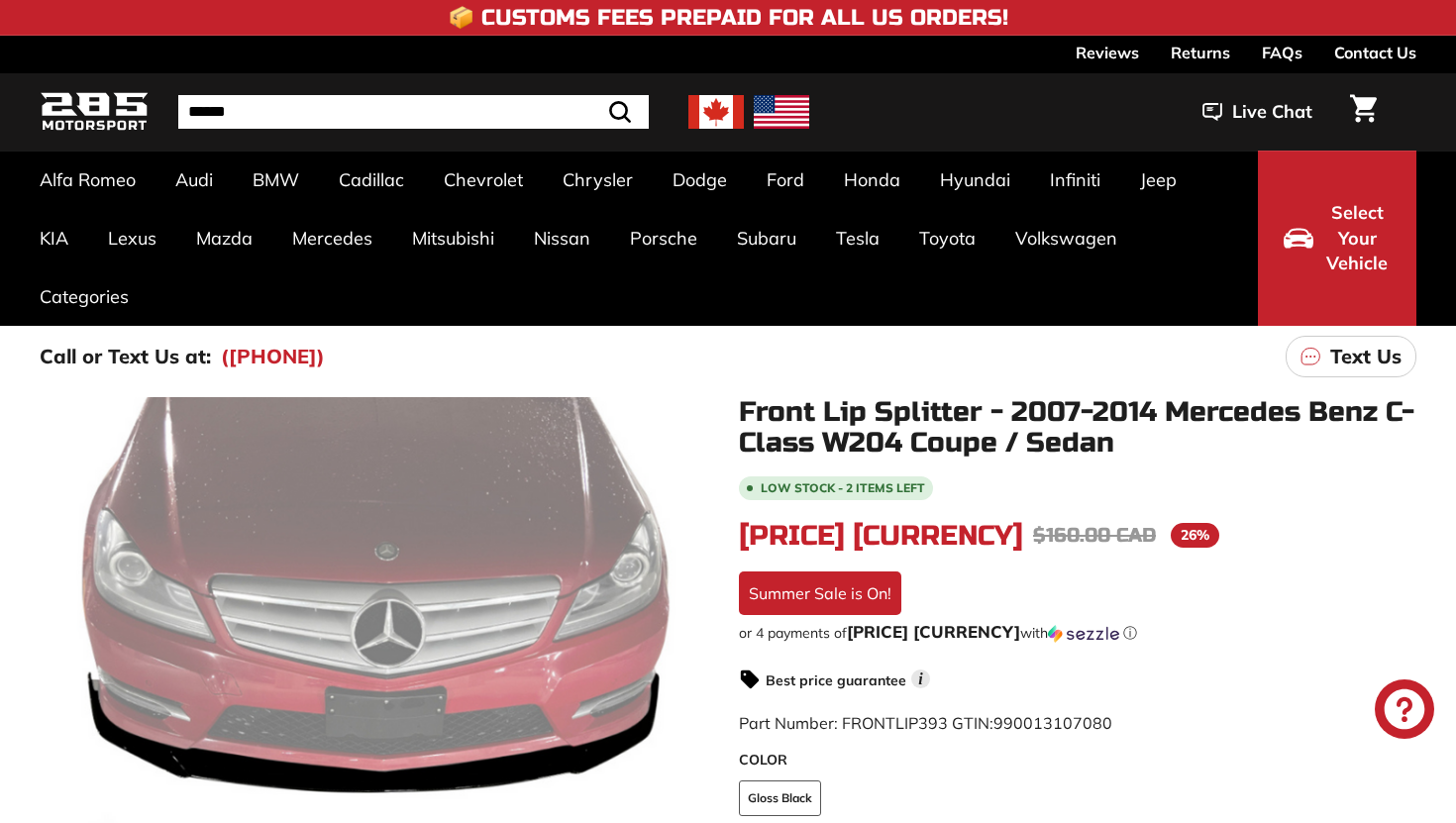scroll, scrollTop: 0, scrollLeft: 0, axis: both 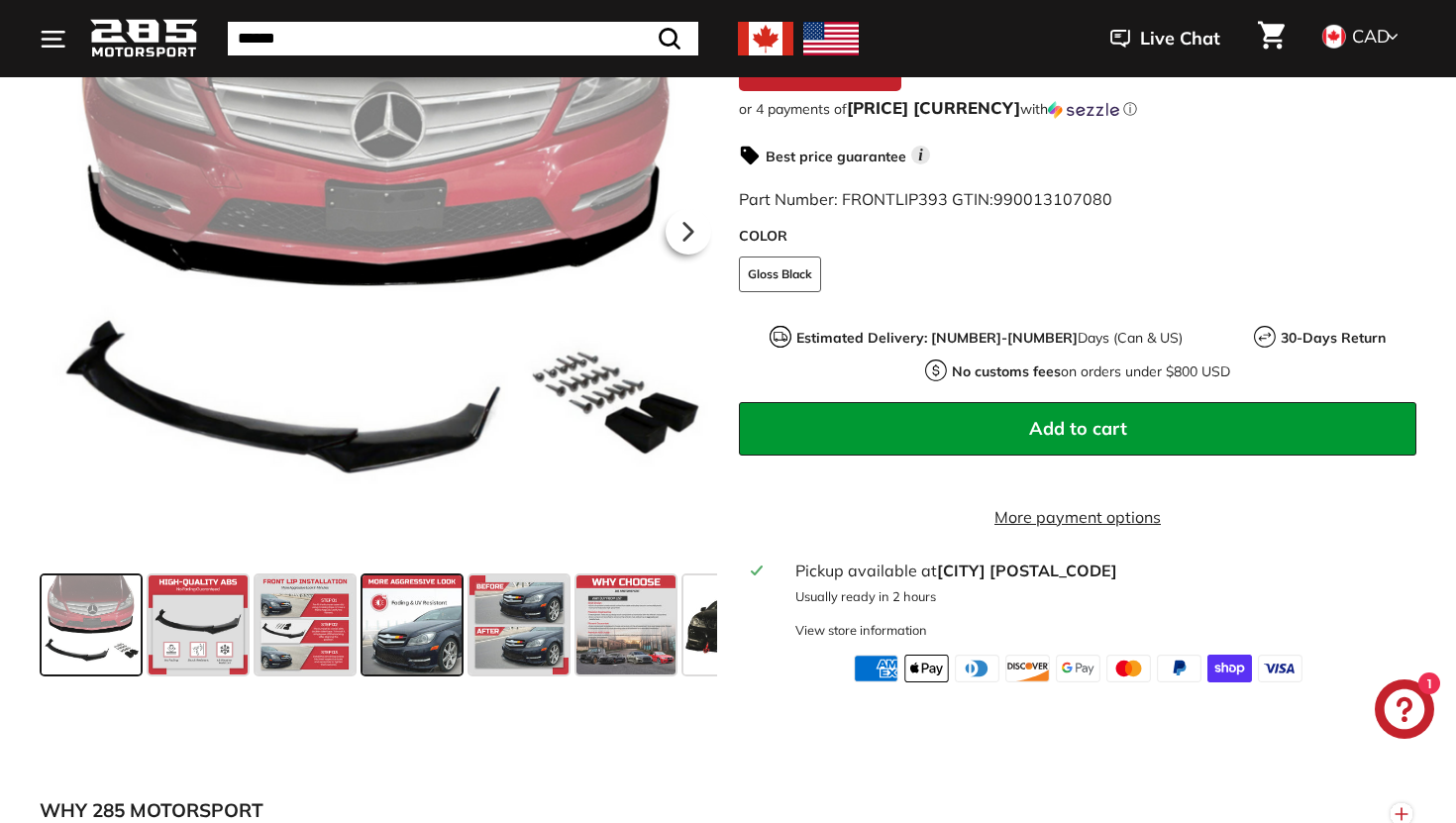 click at bounding box center (412, 625) 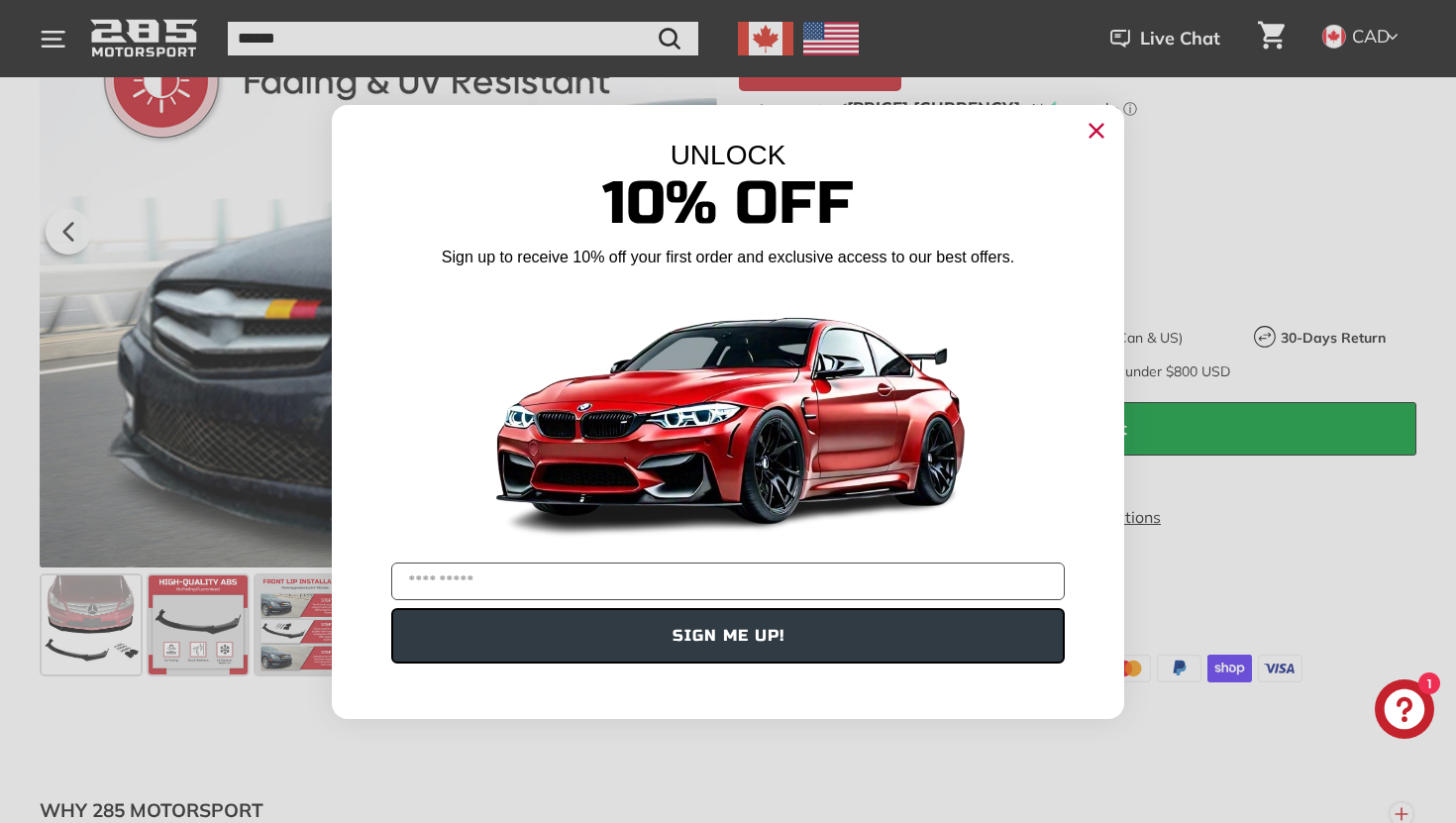 click 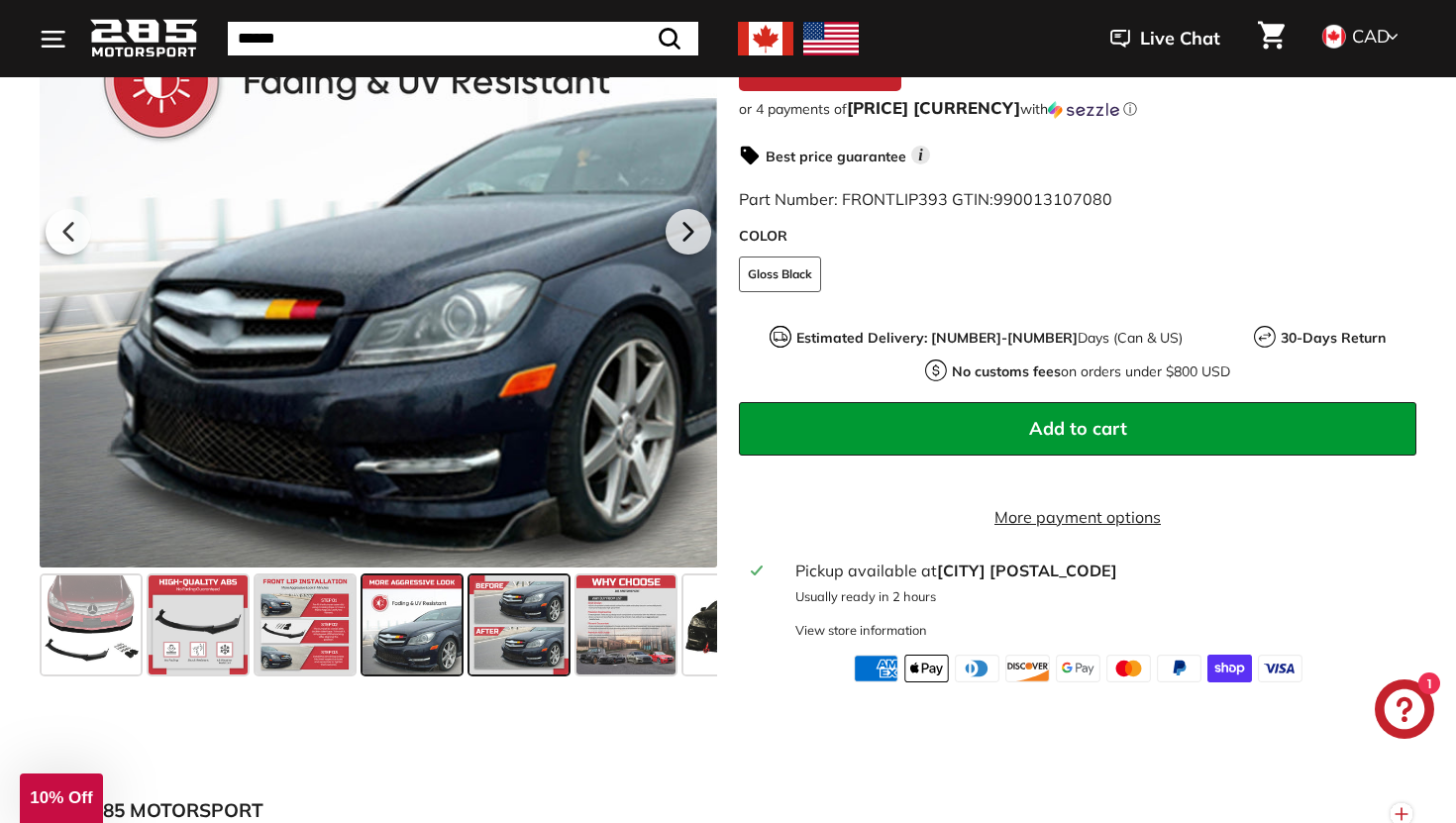 click at bounding box center (519, 625) 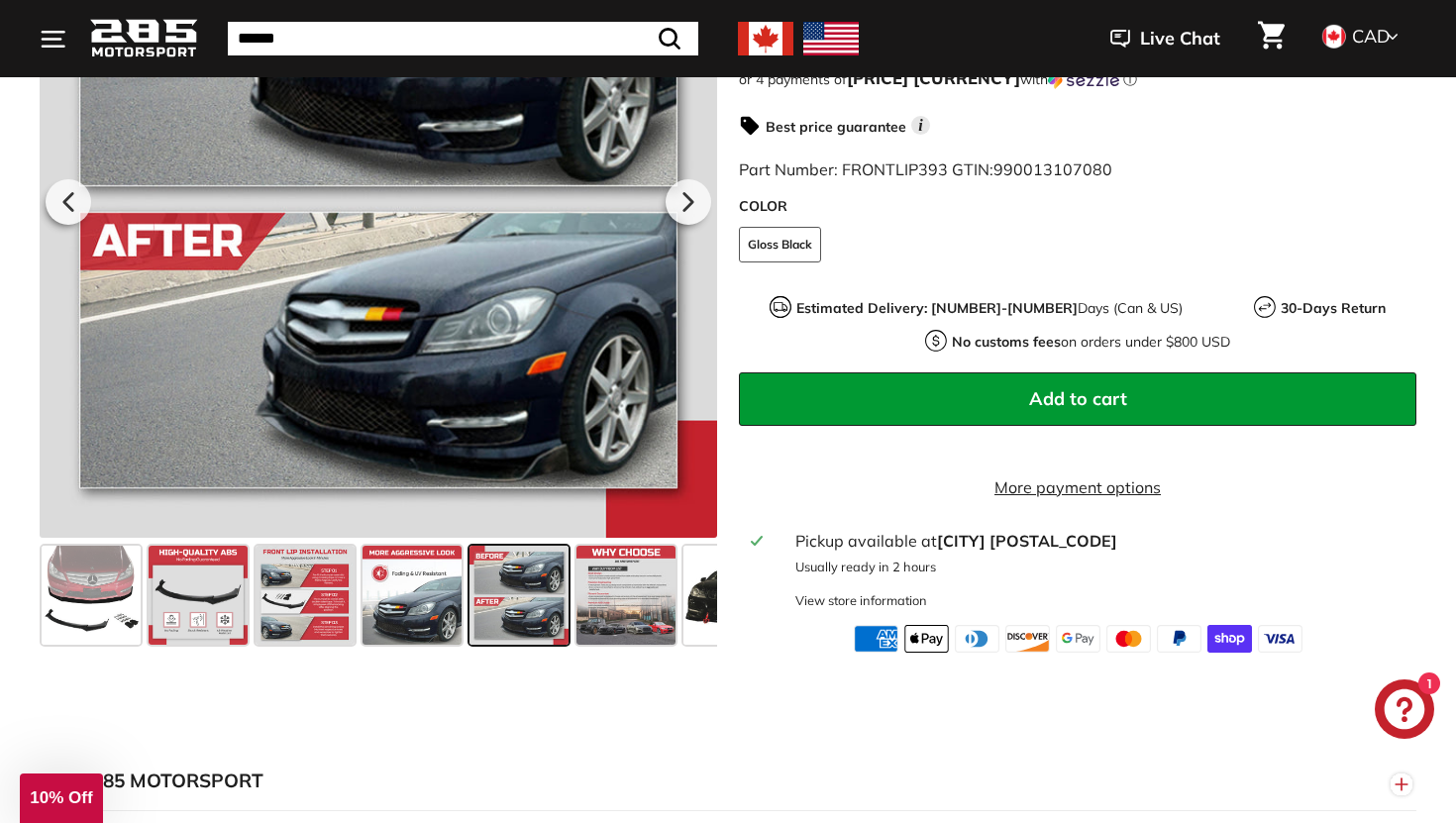 scroll, scrollTop: 564, scrollLeft: 0, axis: vertical 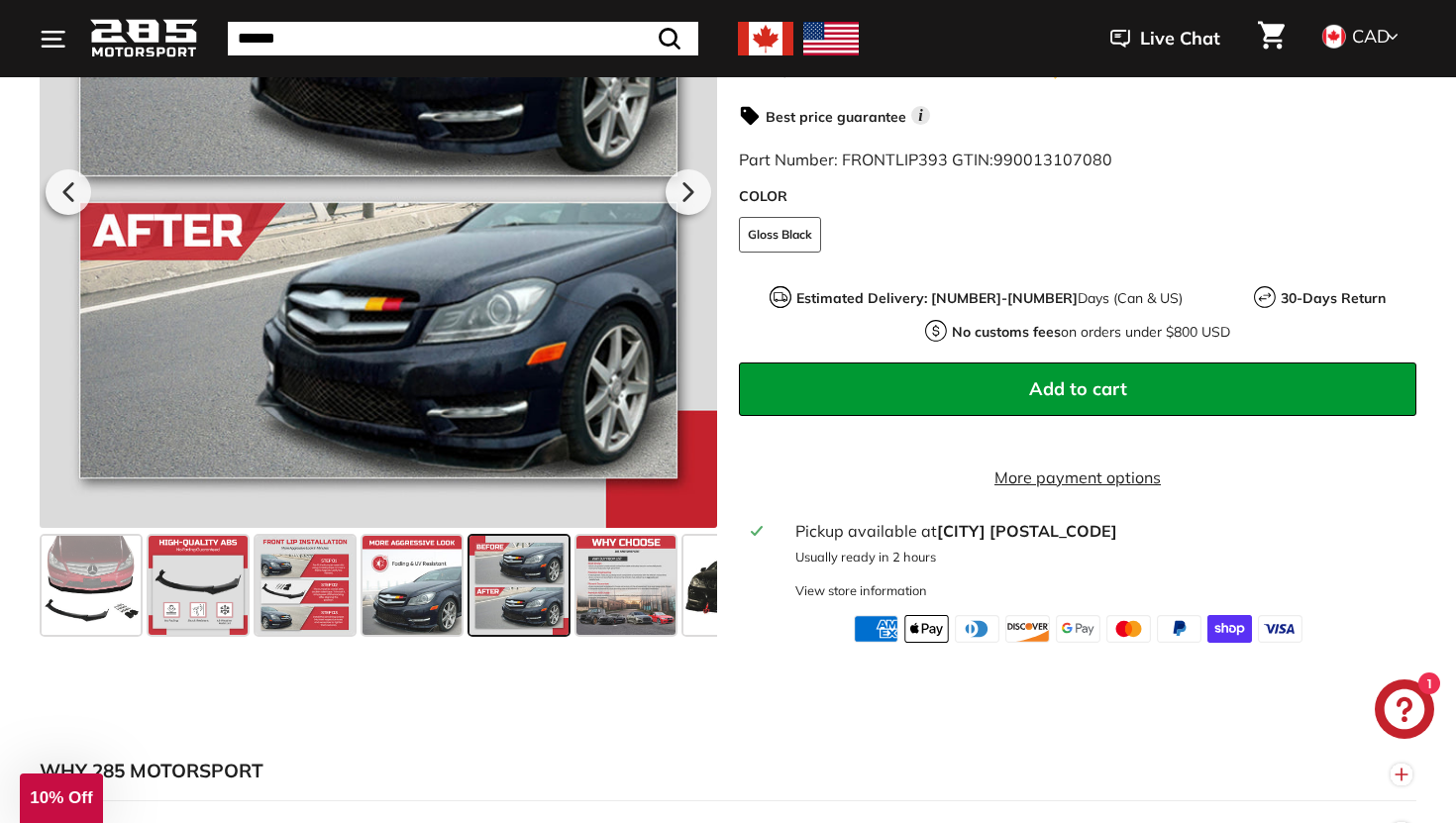 click on "Add to cart" at bounding box center [1078, 389] 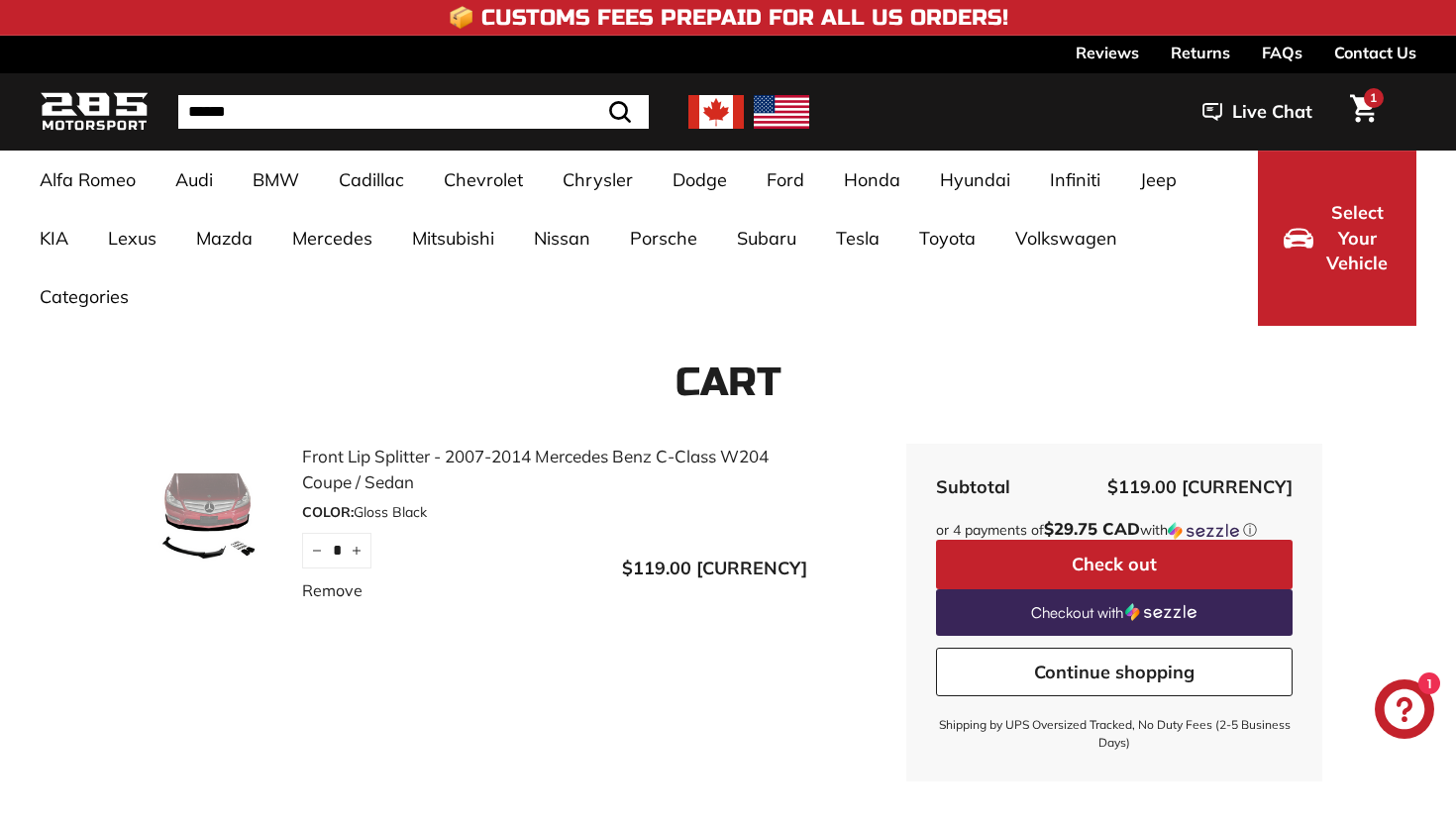scroll, scrollTop: 0, scrollLeft: 0, axis: both 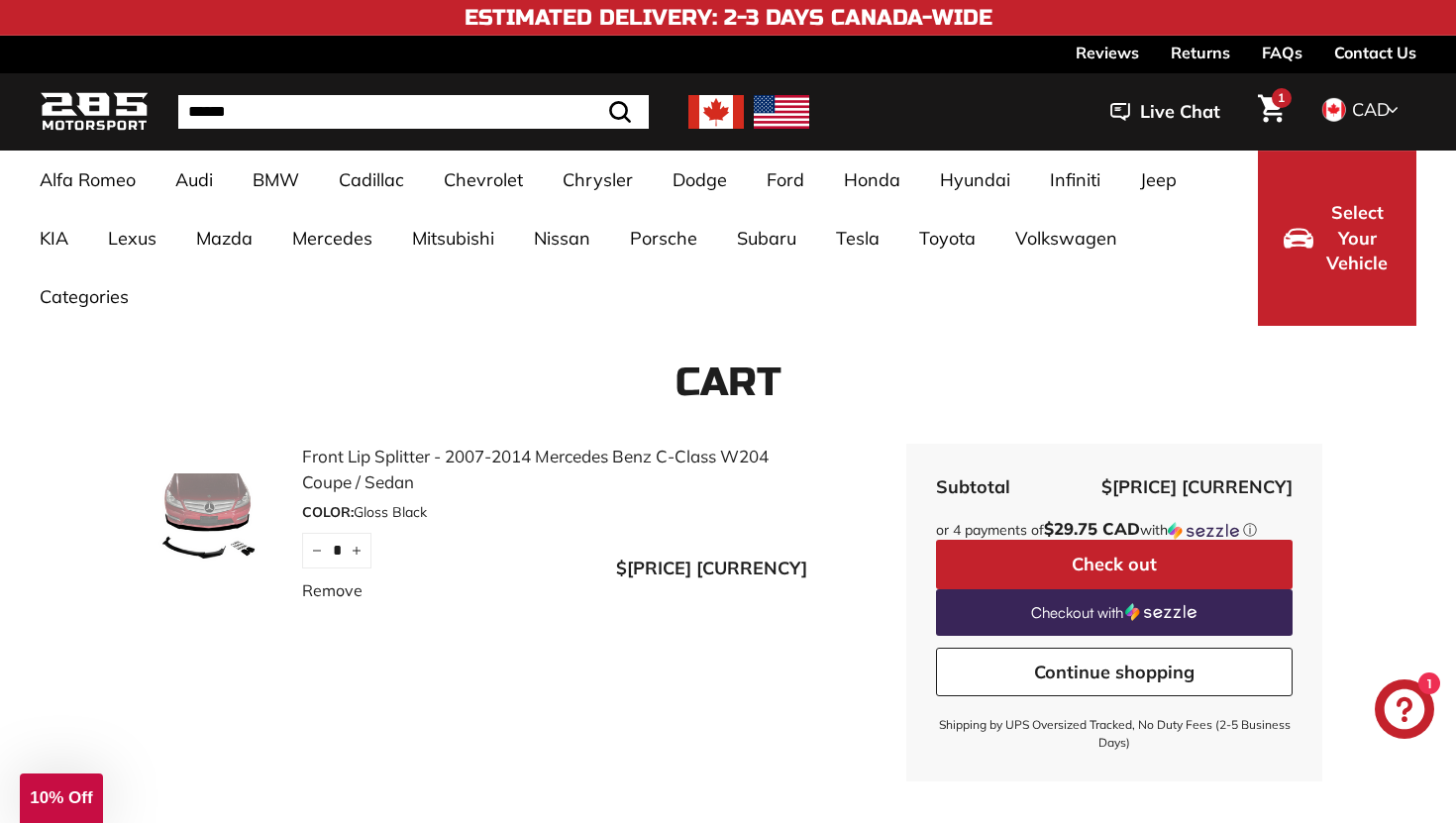 click at bounding box center (413, 112) 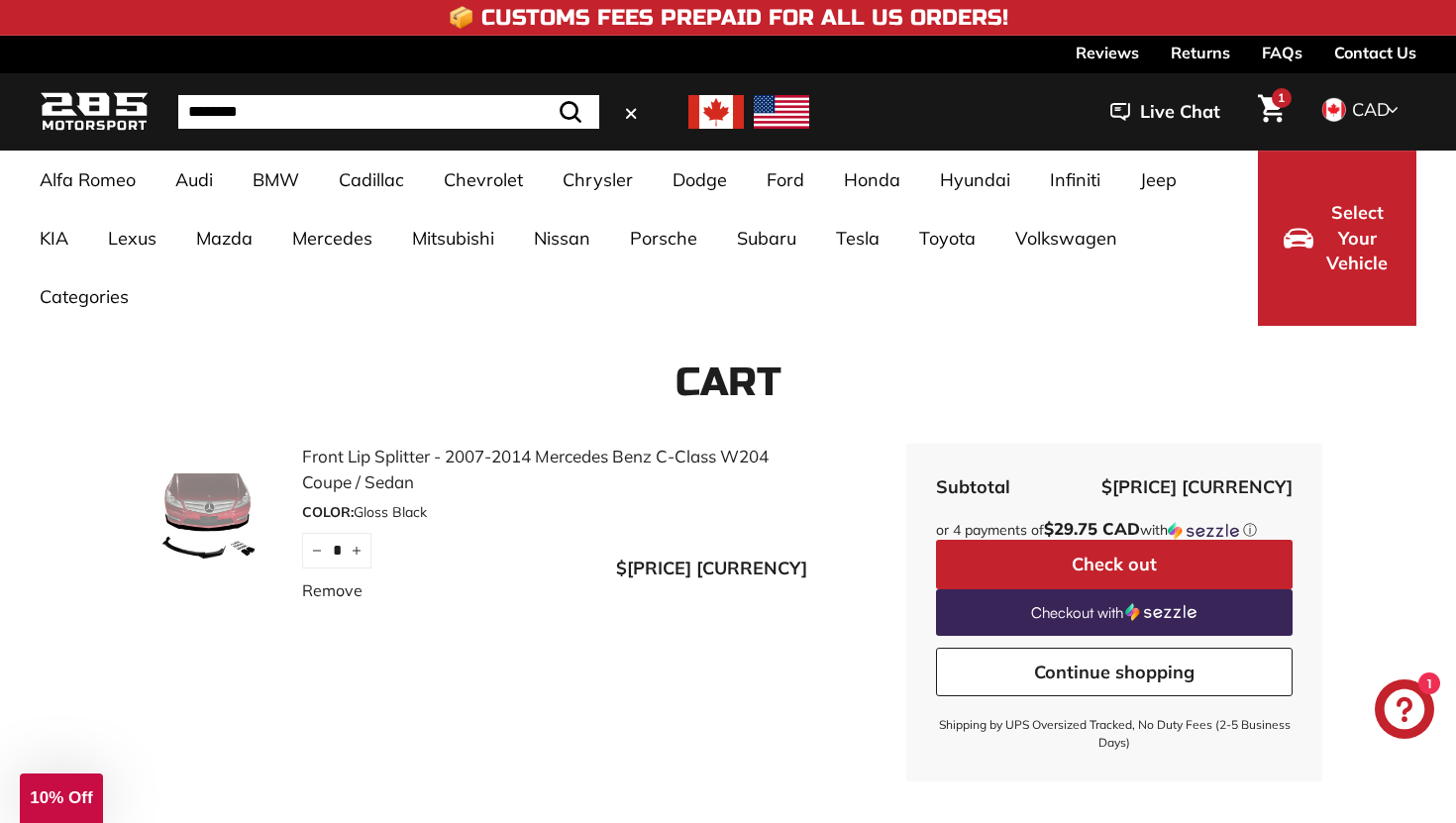 type on "********" 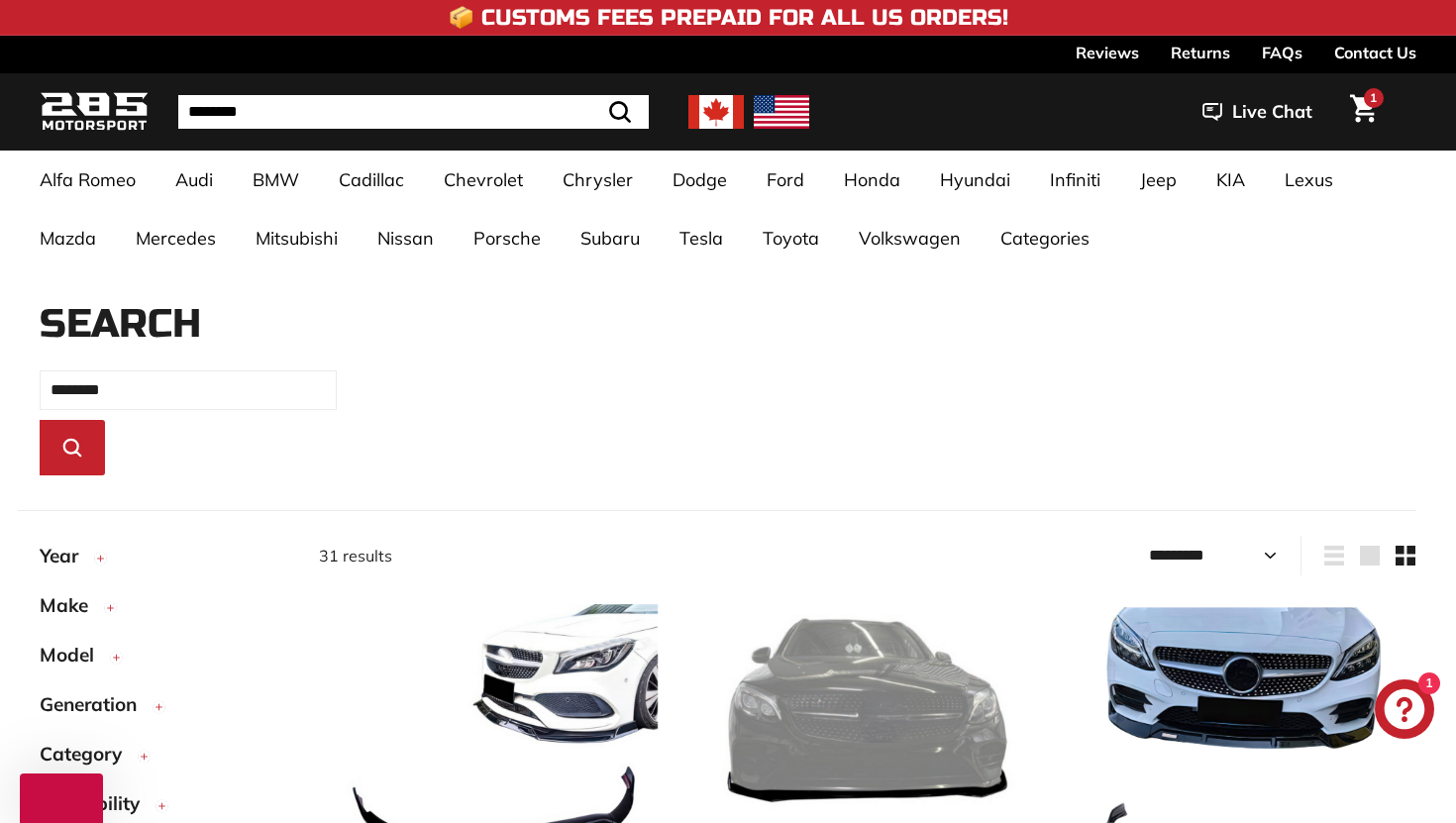 select on "*********" 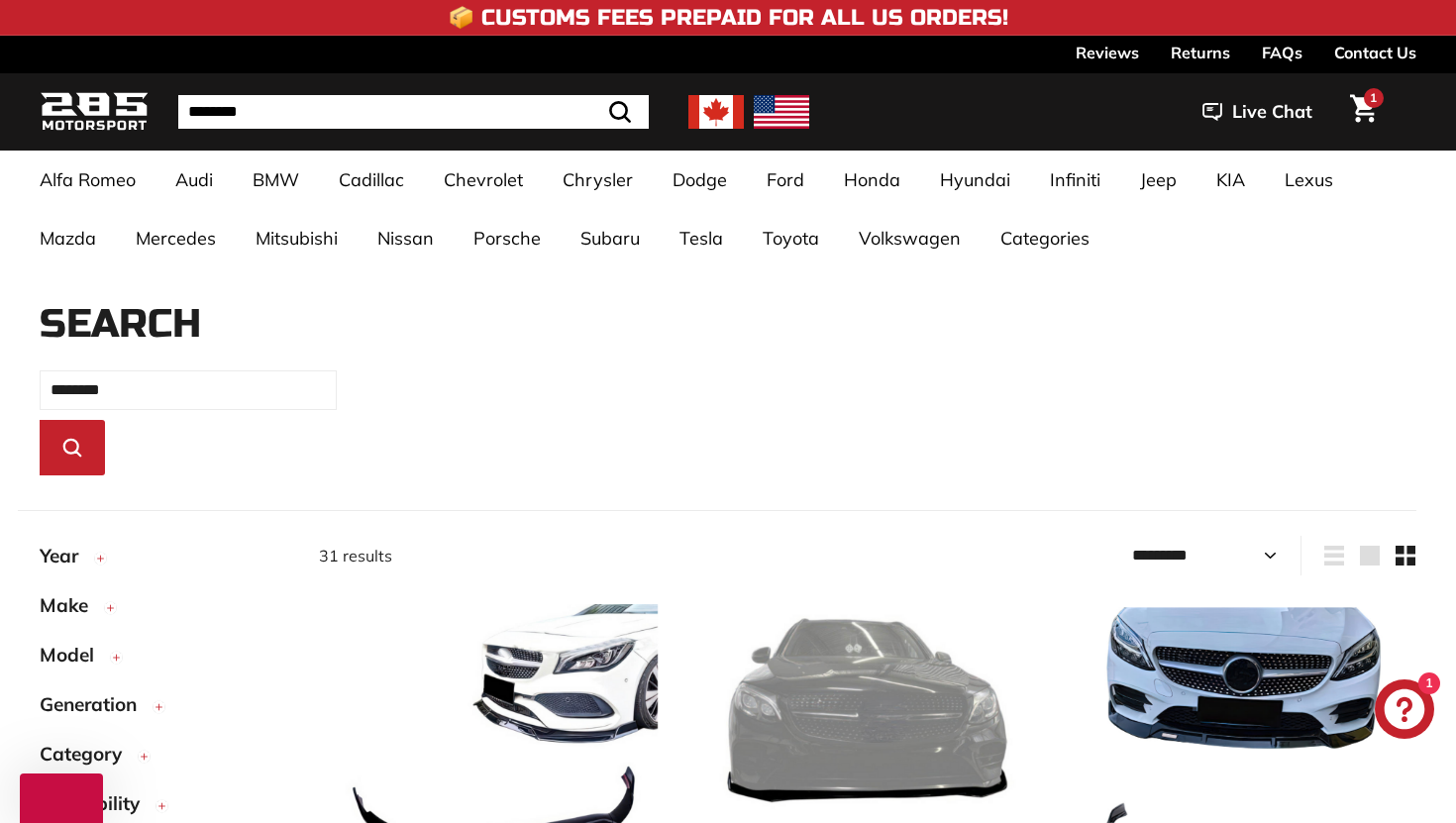 scroll, scrollTop: 0, scrollLeft: 0, axis: both 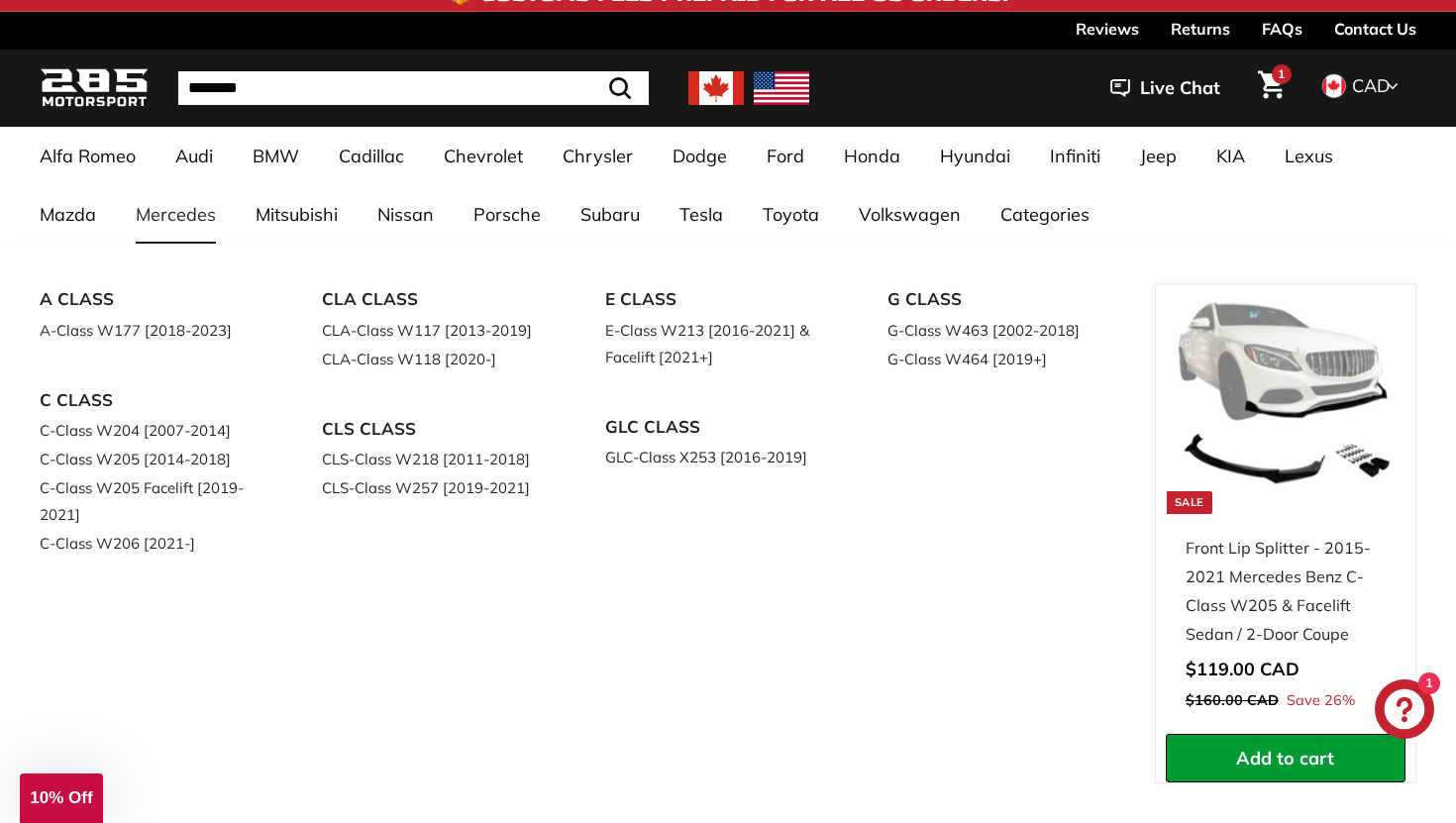 click on "Mercedes" at bounding box center [175, 214] 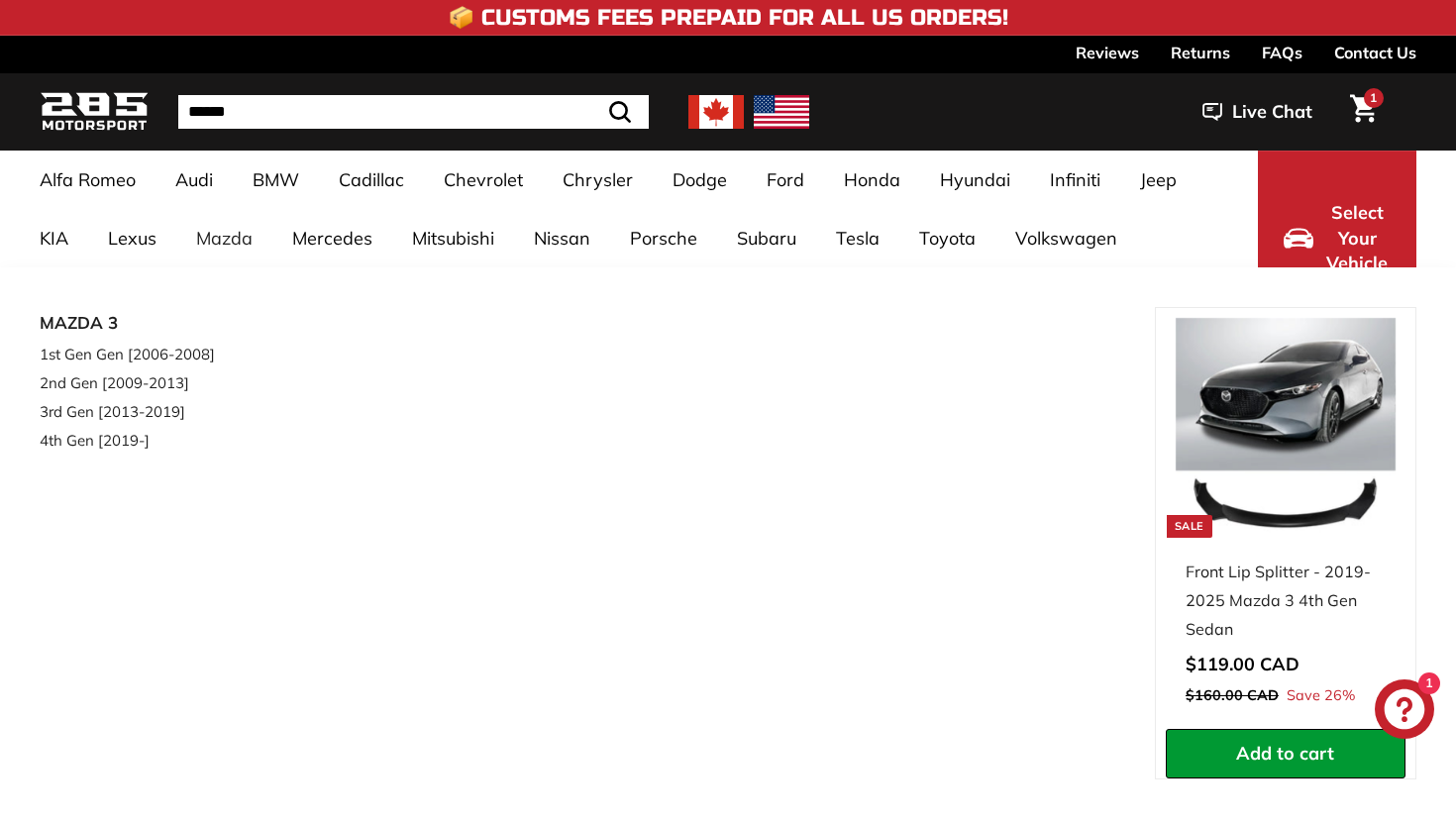 select on "**********" 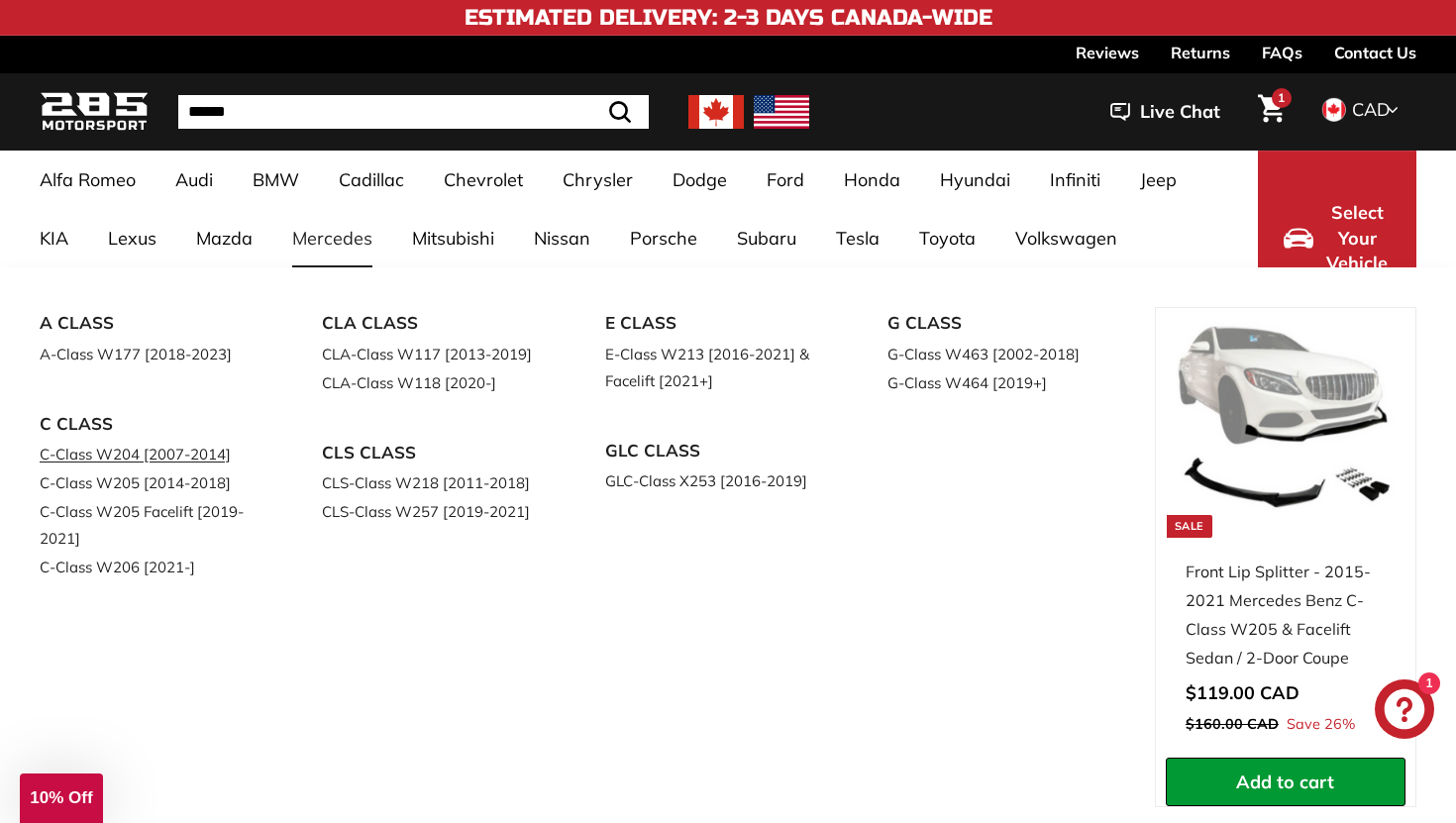 click on "C-Class W204 [2007-2014]" at bounding box center (153, 454) 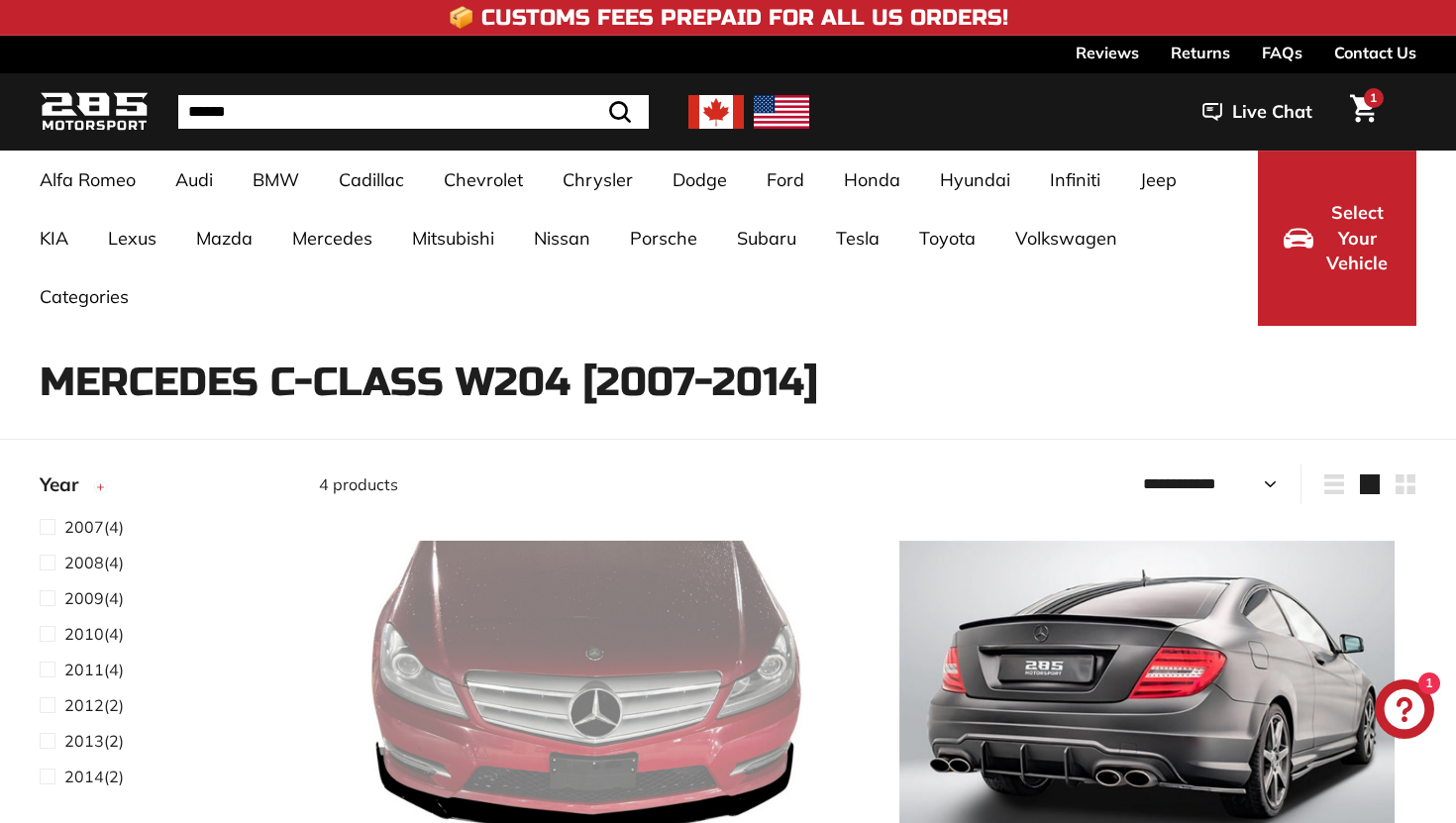 select on "**********" 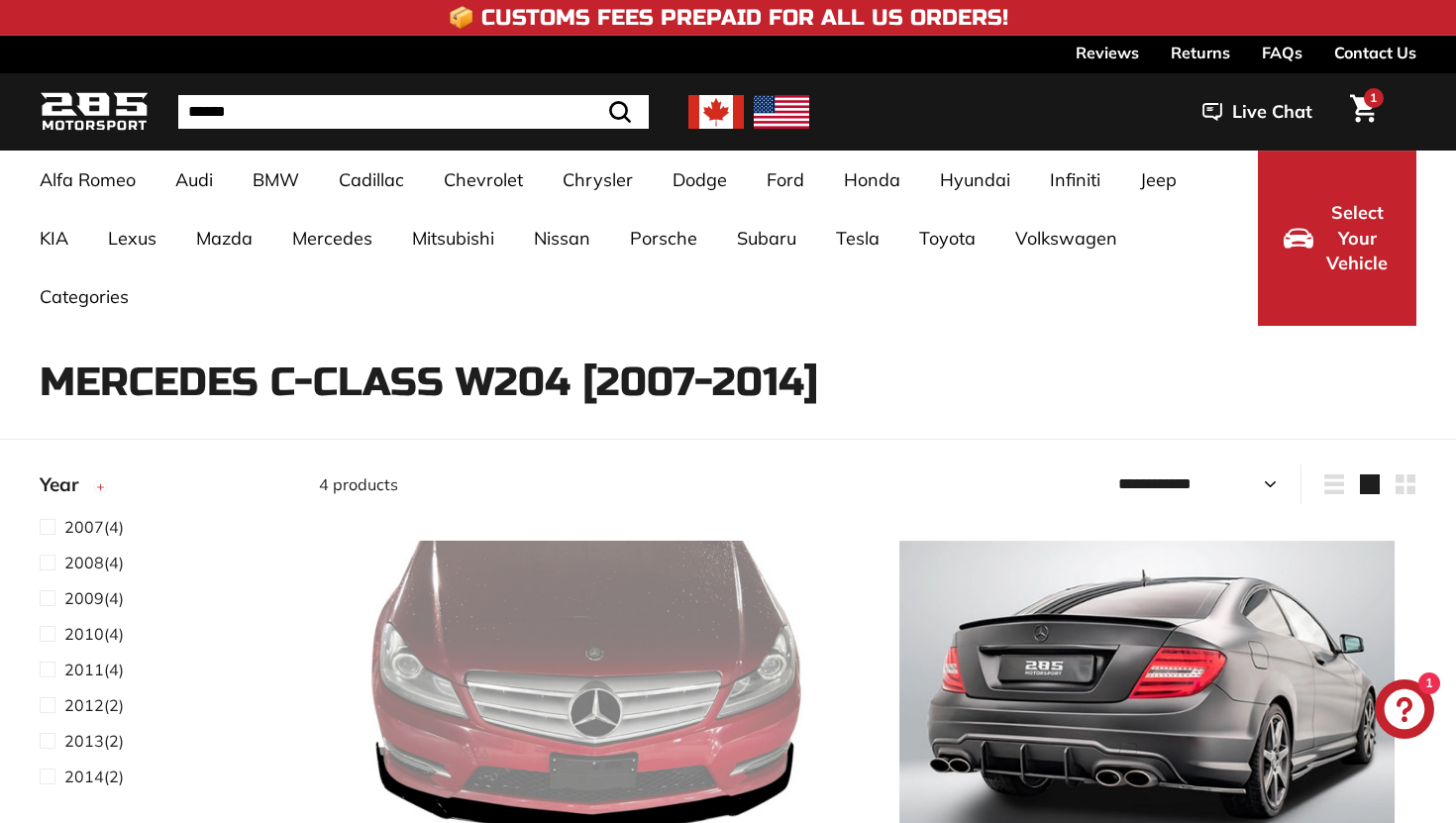 scroll, scrollTop: 0, scrollLeft: 0, axis: both 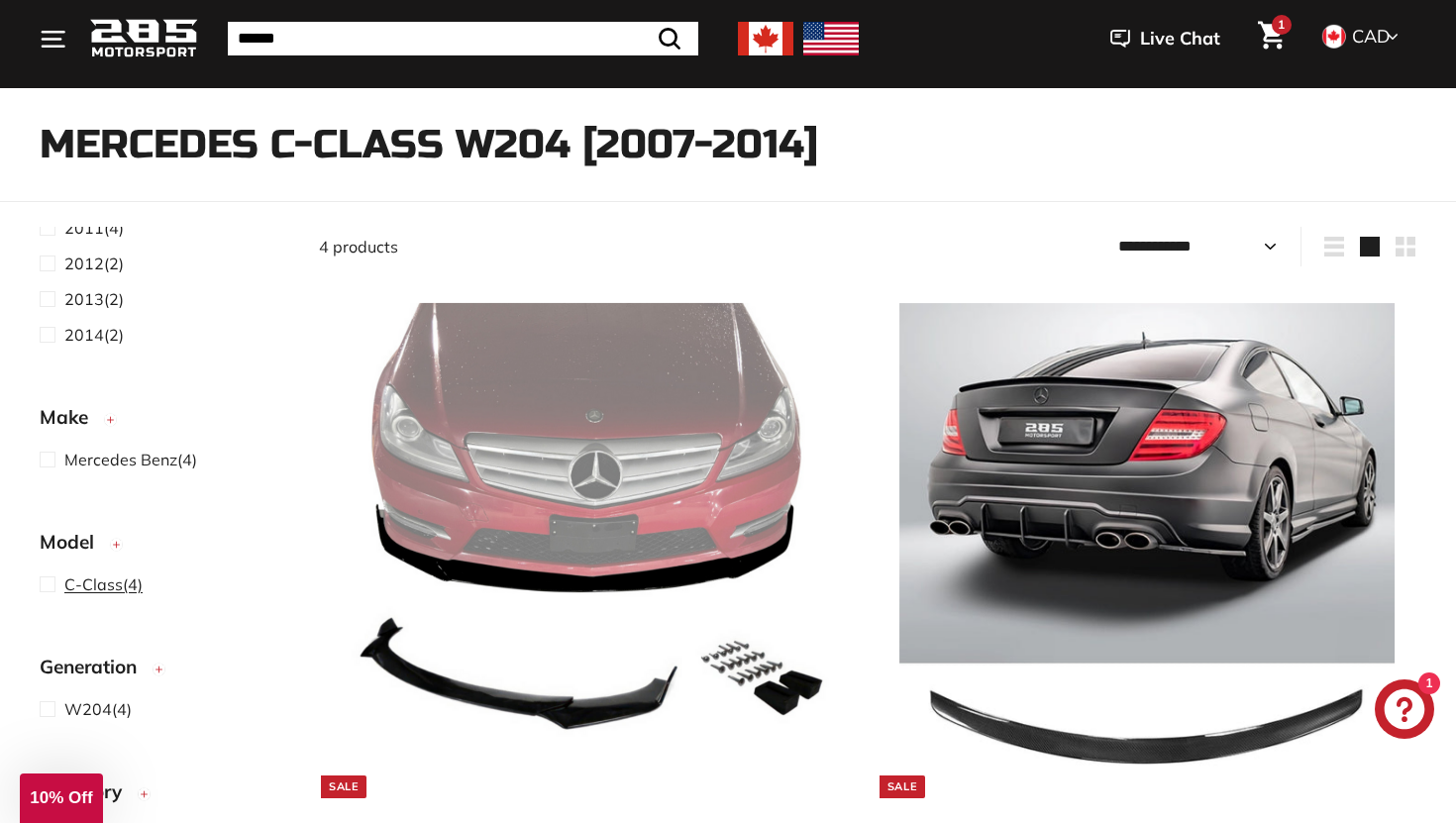 click at bounding box center (52, 584) 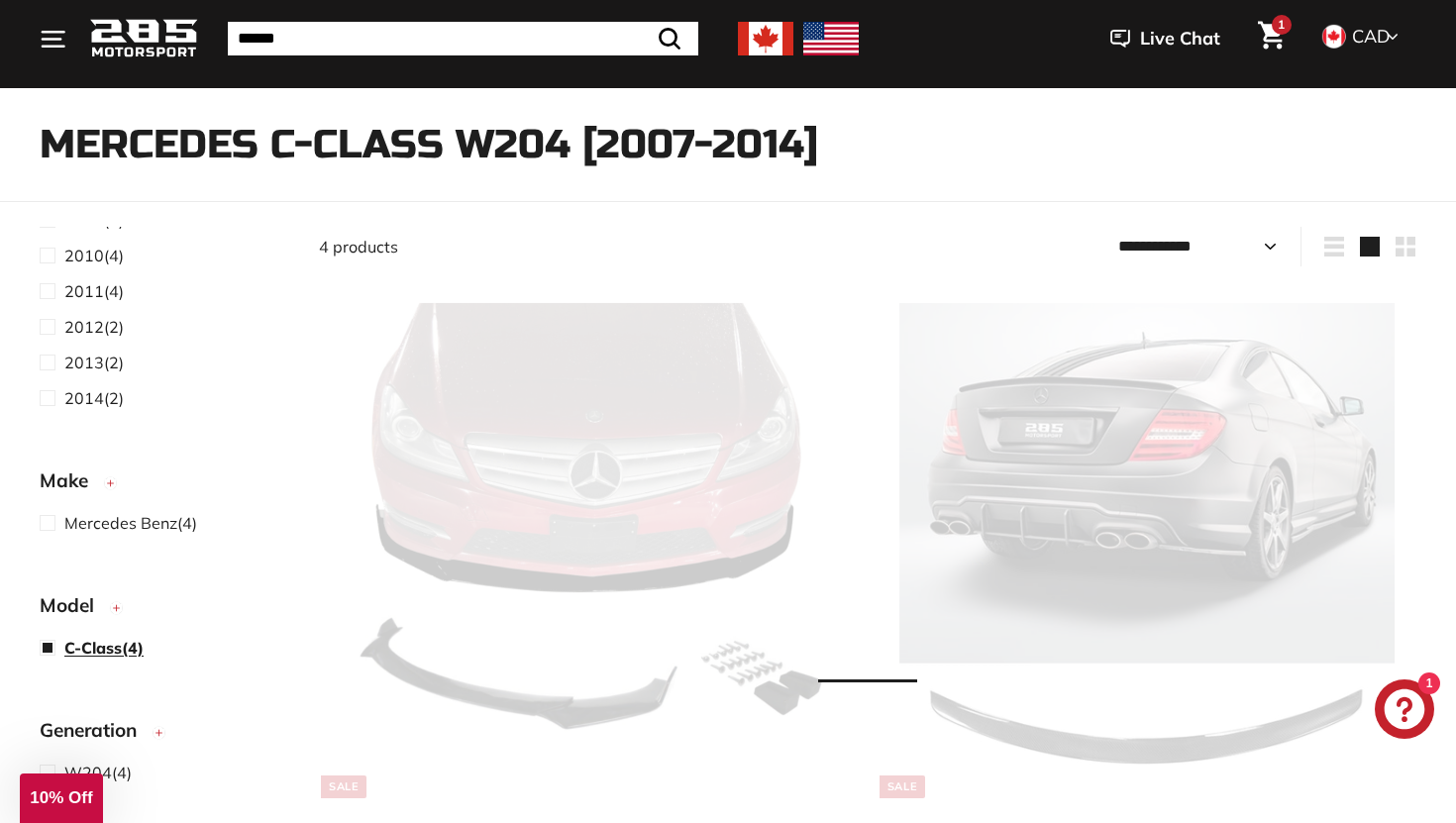 scroll, scrollTop: 267, scrollLeft: 0, axis: vertical 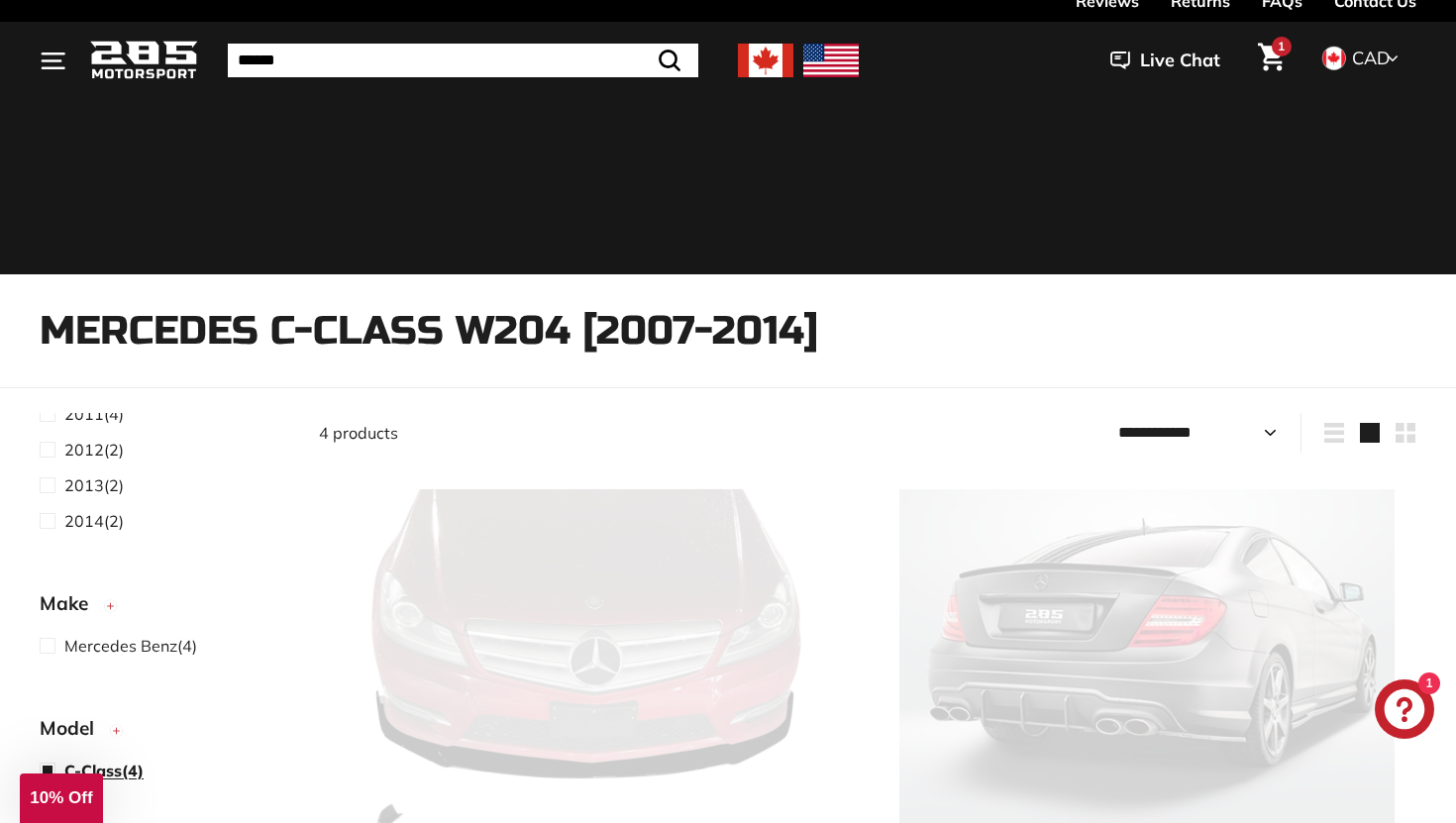 select on "**********" 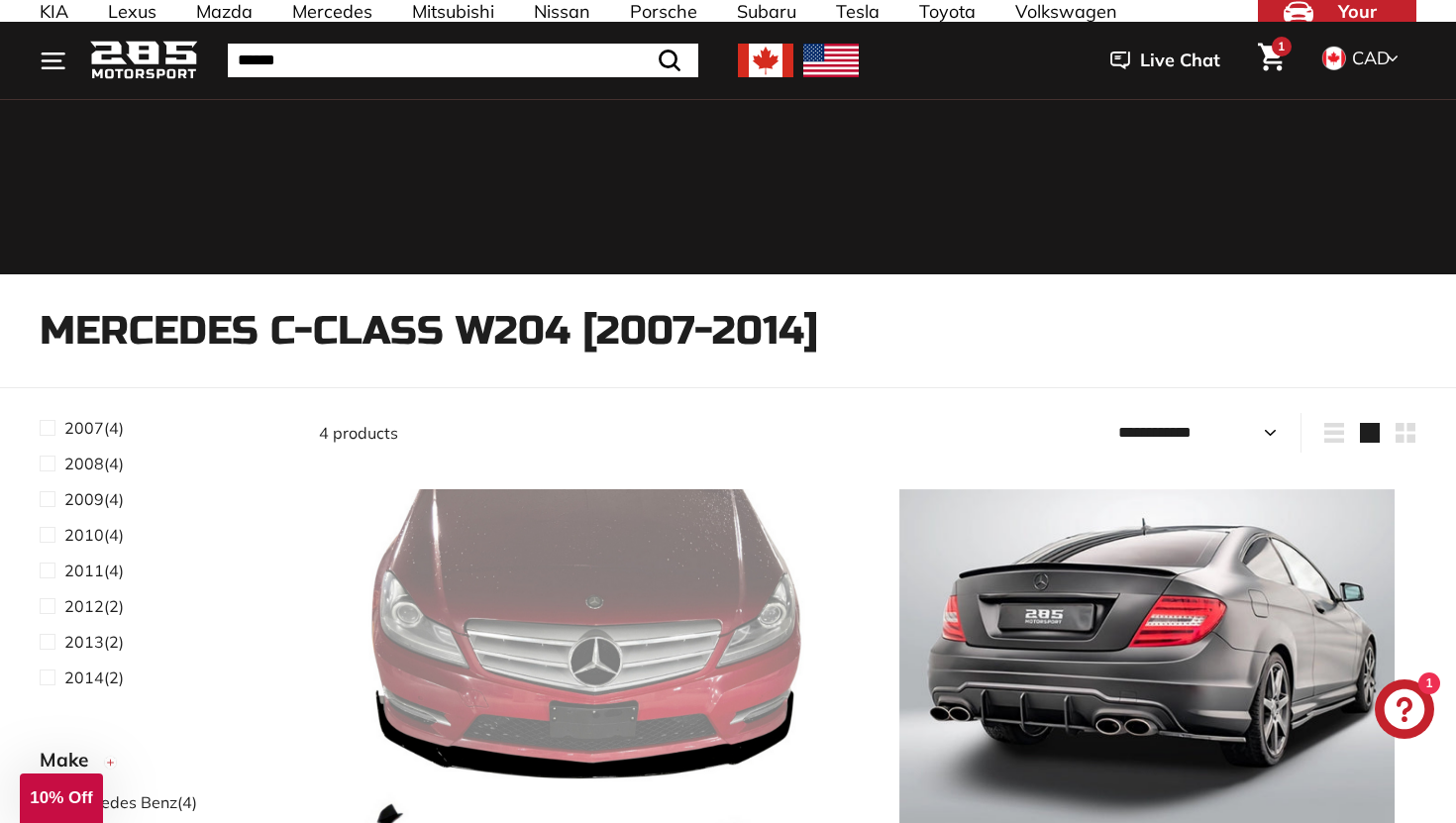scroll, scrollTop: 115, scrollLeft: 0, axis: vertical 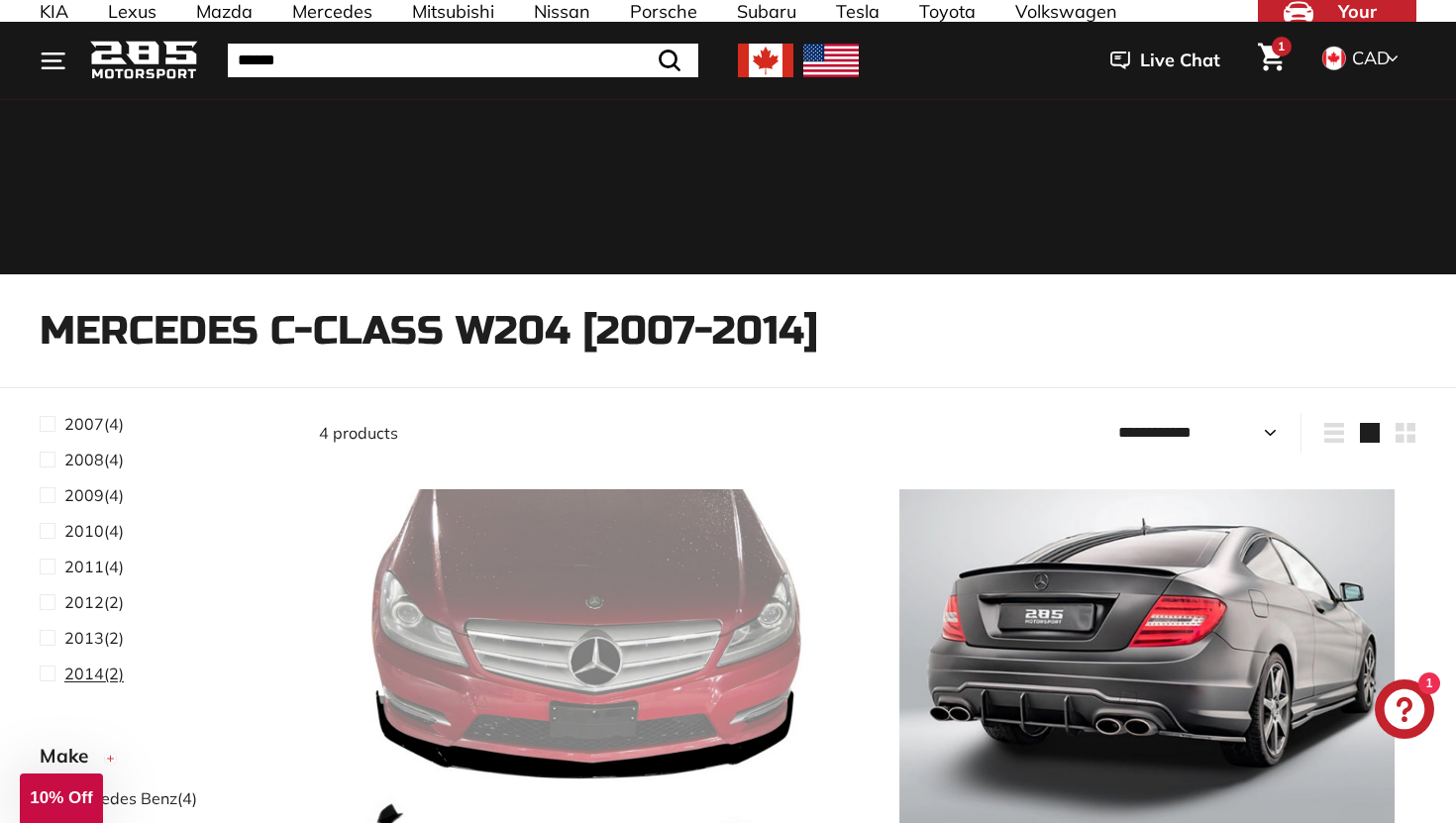 click at bounding box center [52, 673] 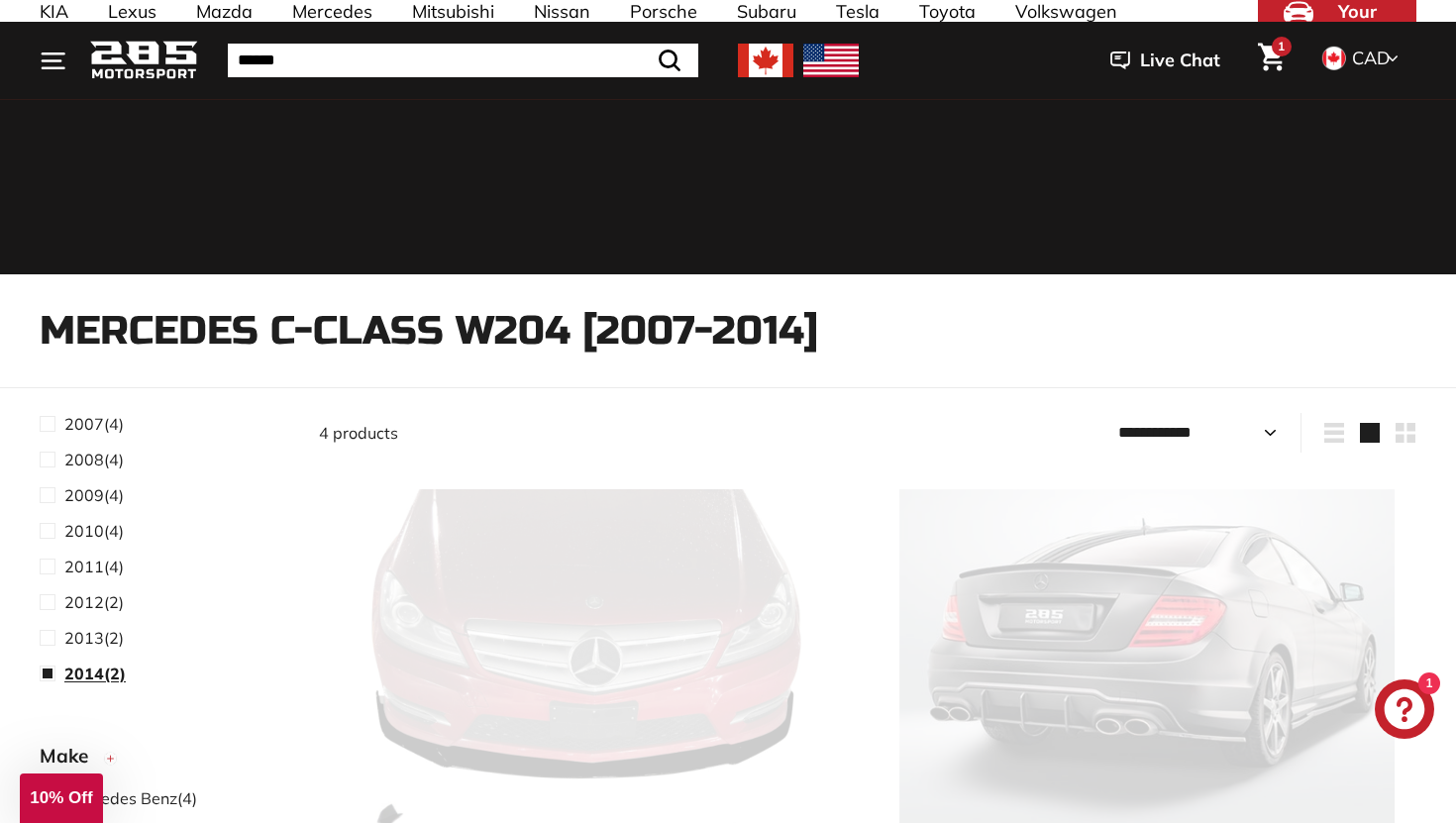 select on "**********" 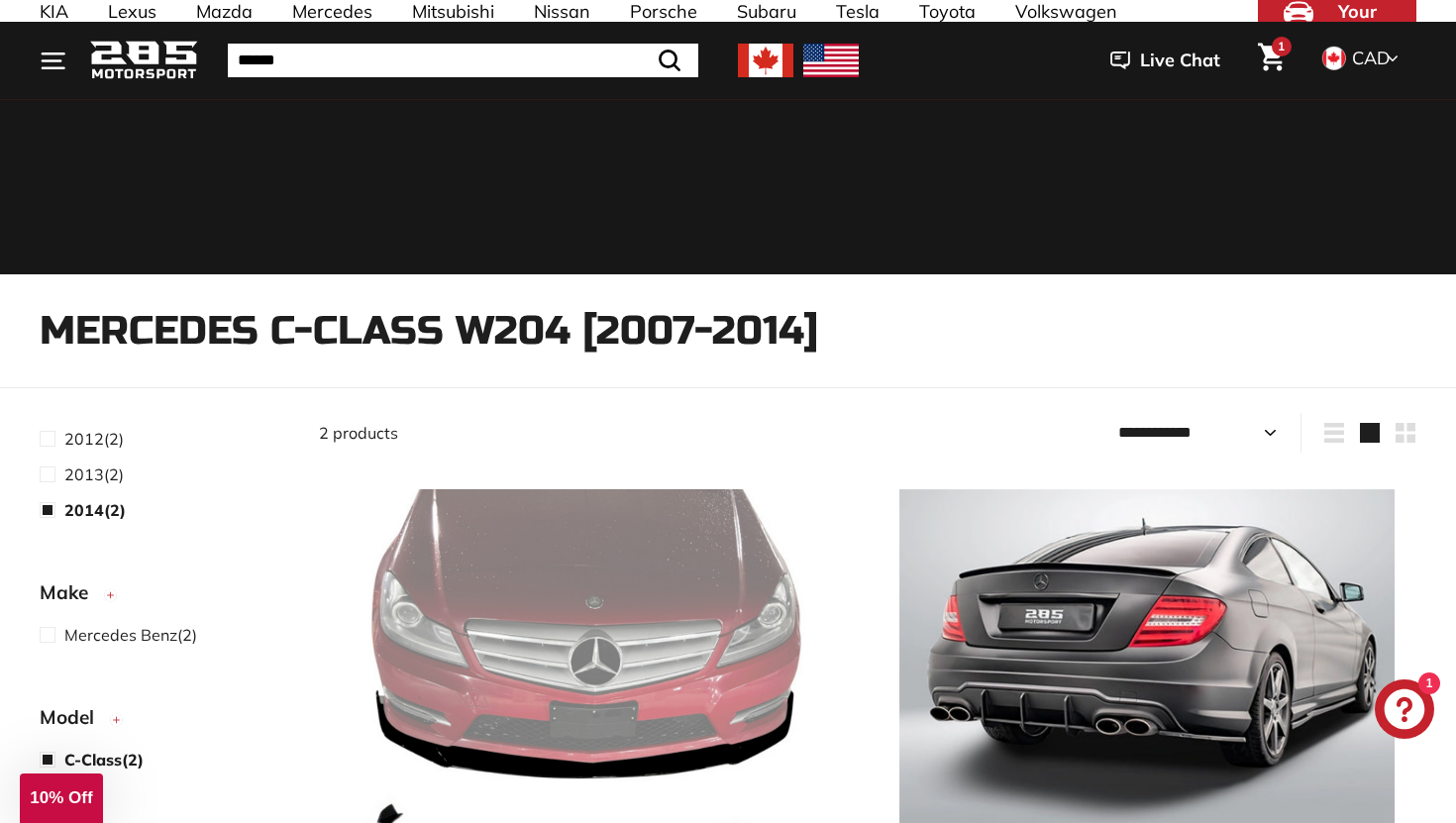 scroll, scrollTop: 376, scrollLeft: 0, axis: vertical 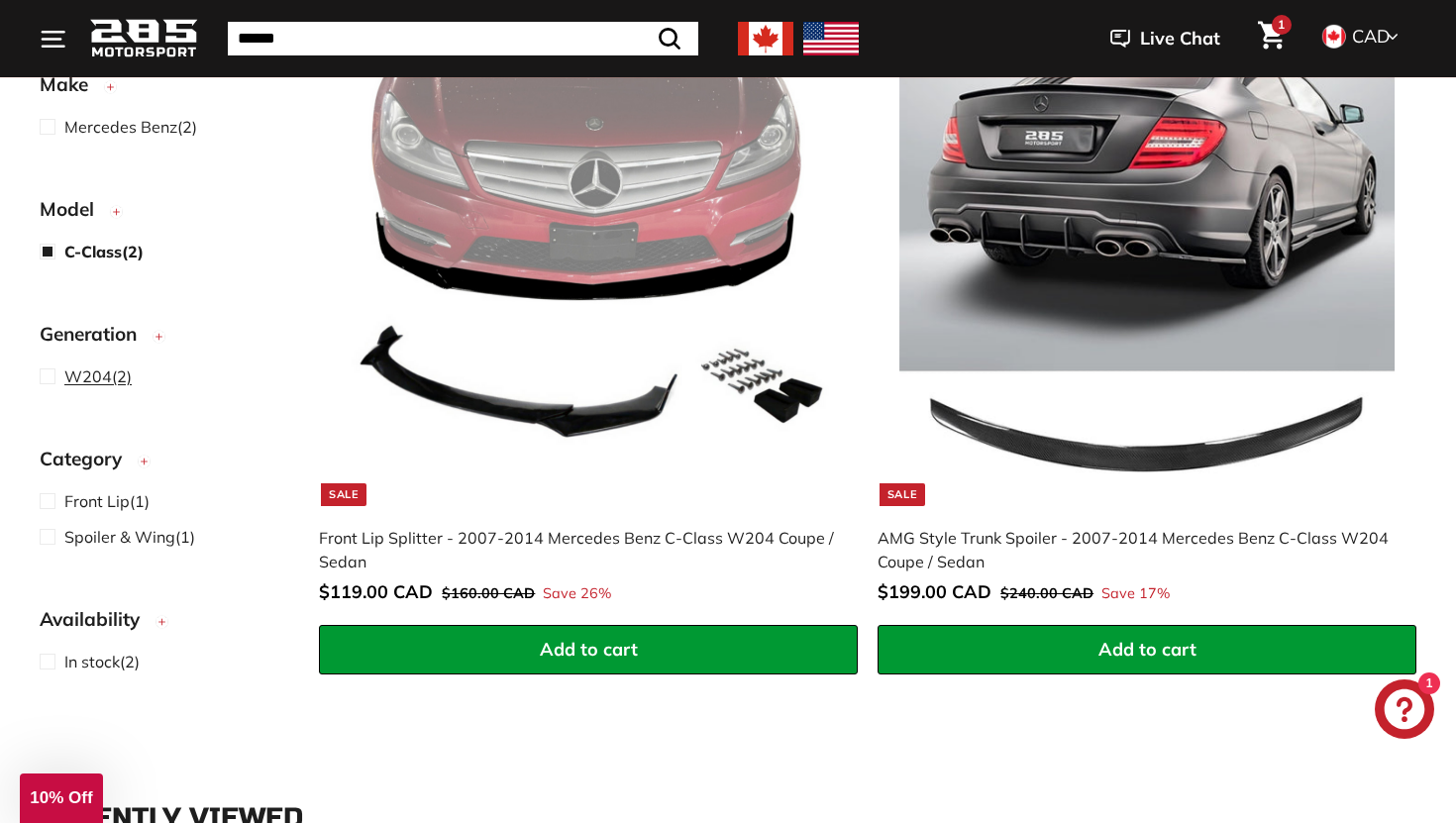 click at bounding box center (52, 376) 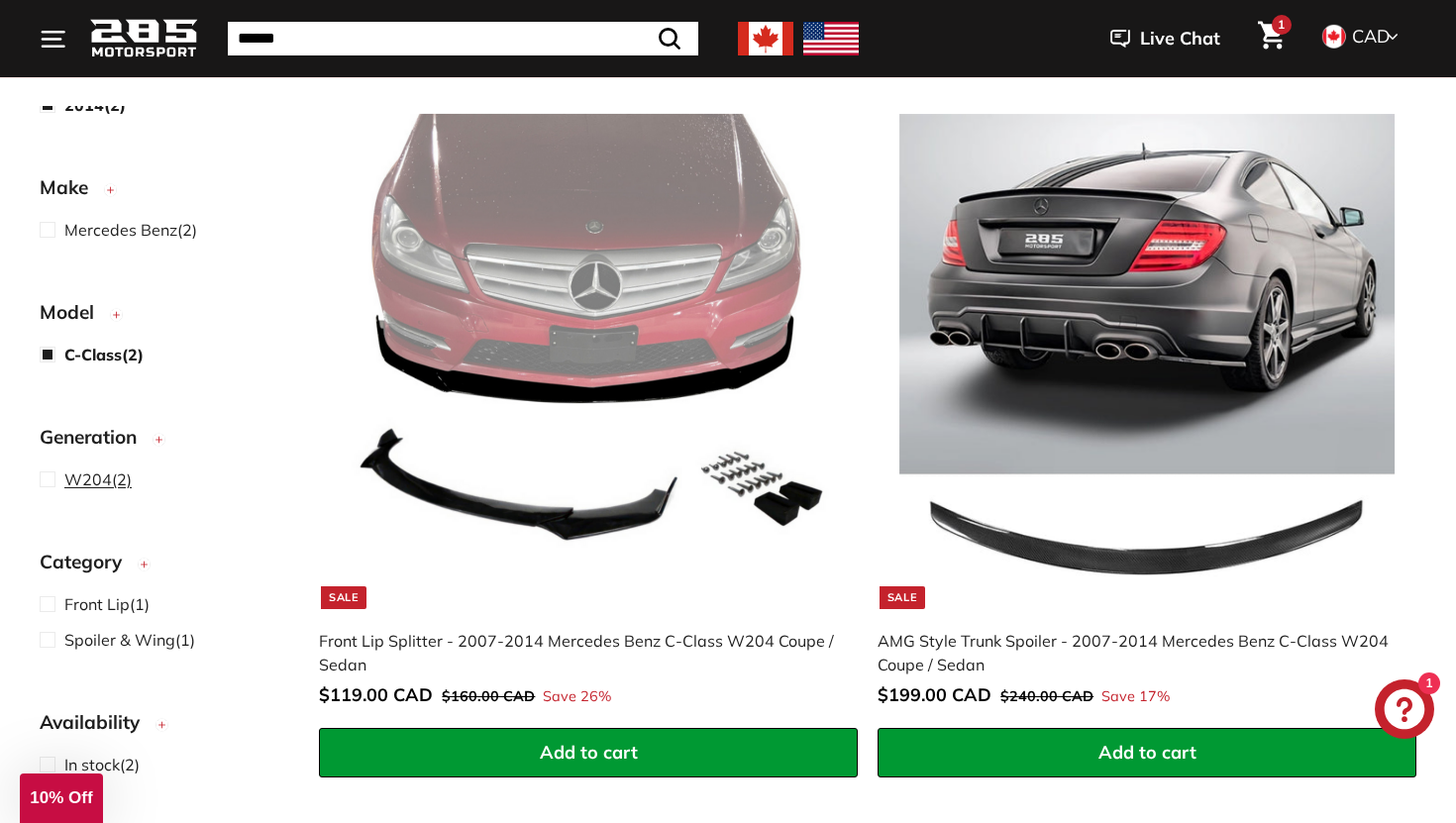 scroll, scrollTop: 425, scrollLeft: 0, axis: vertical 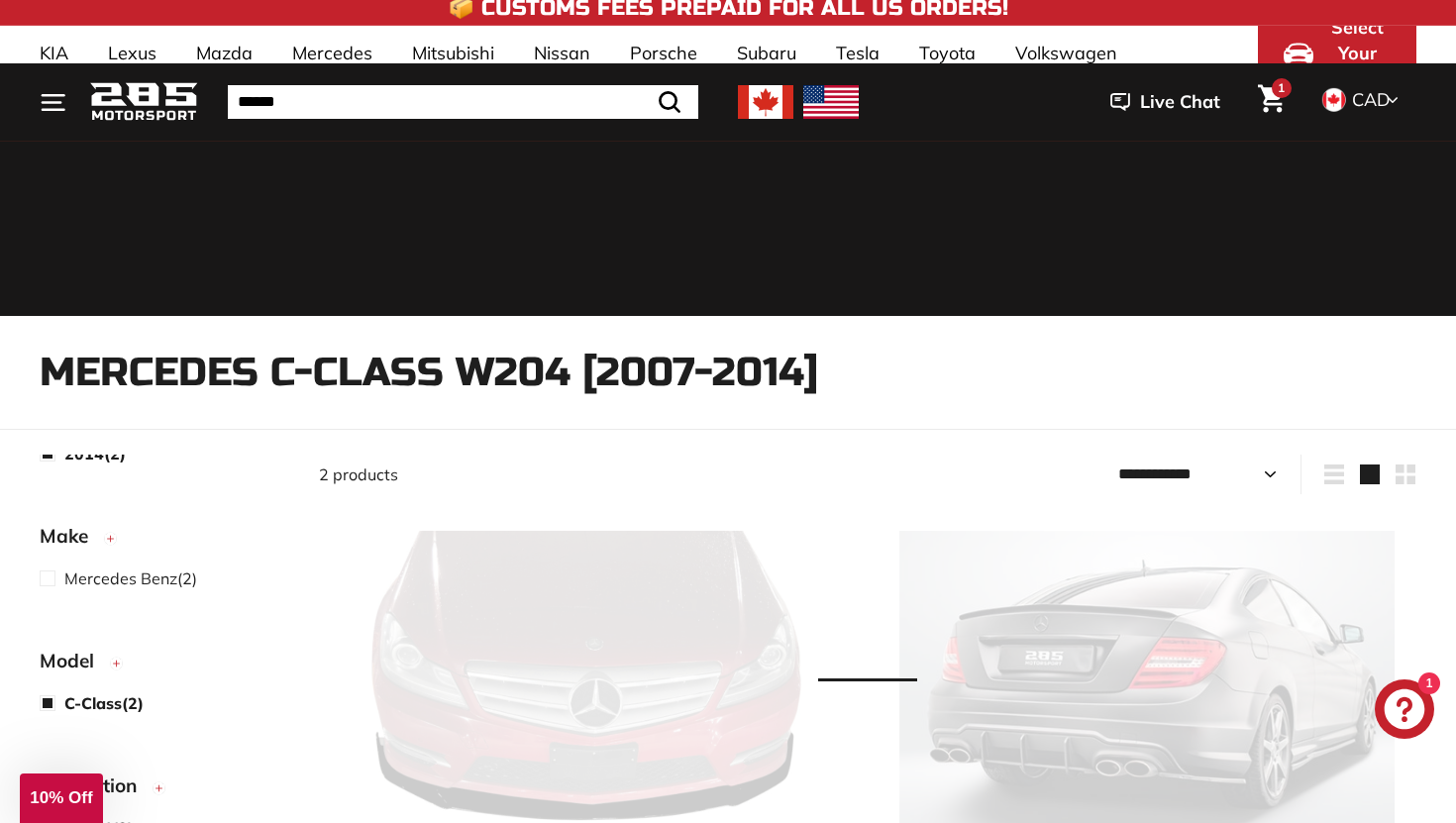select on "**********" 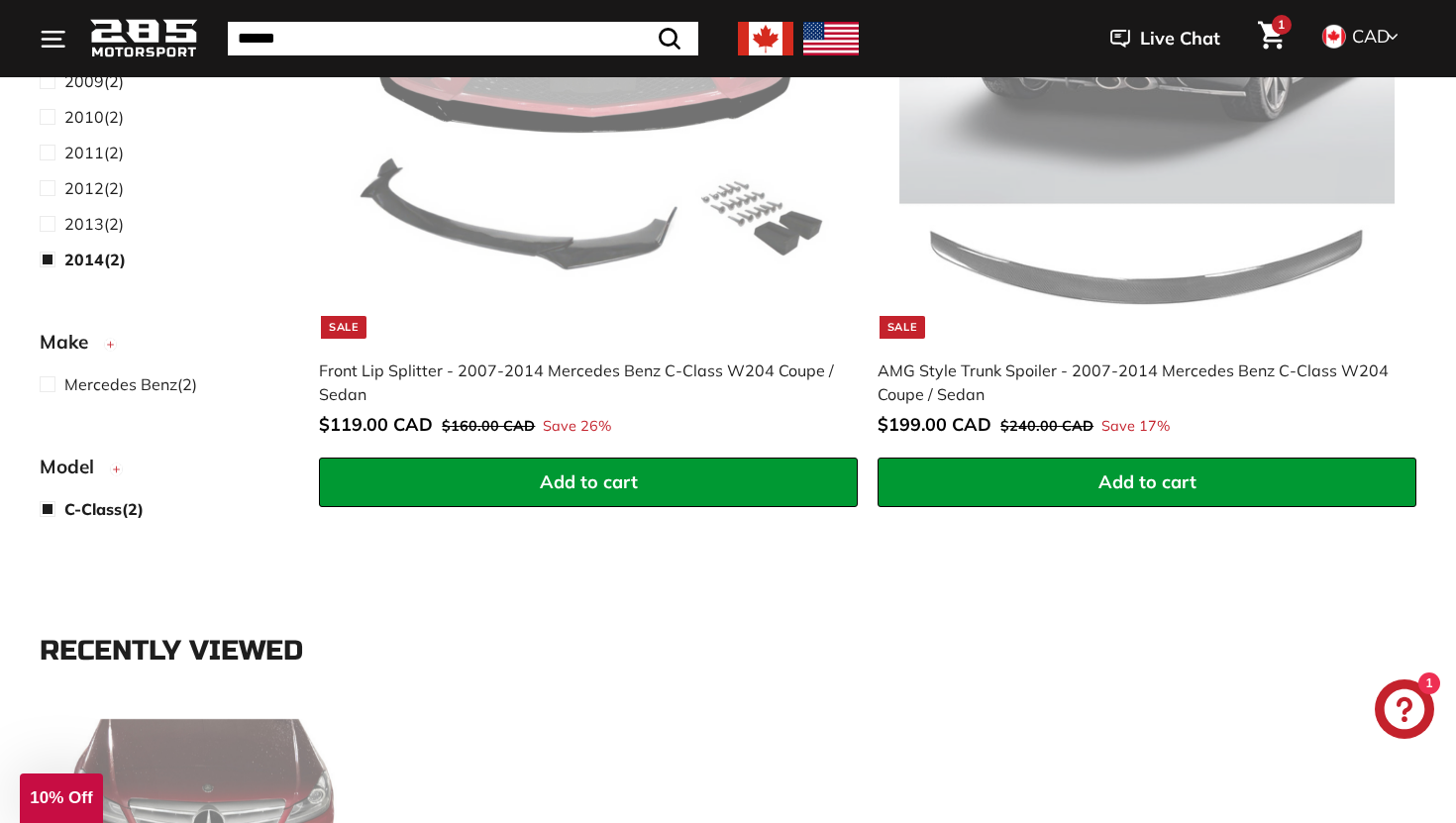 scroll, scrollTop: 705, scrollLeft: 0, axis: vertical 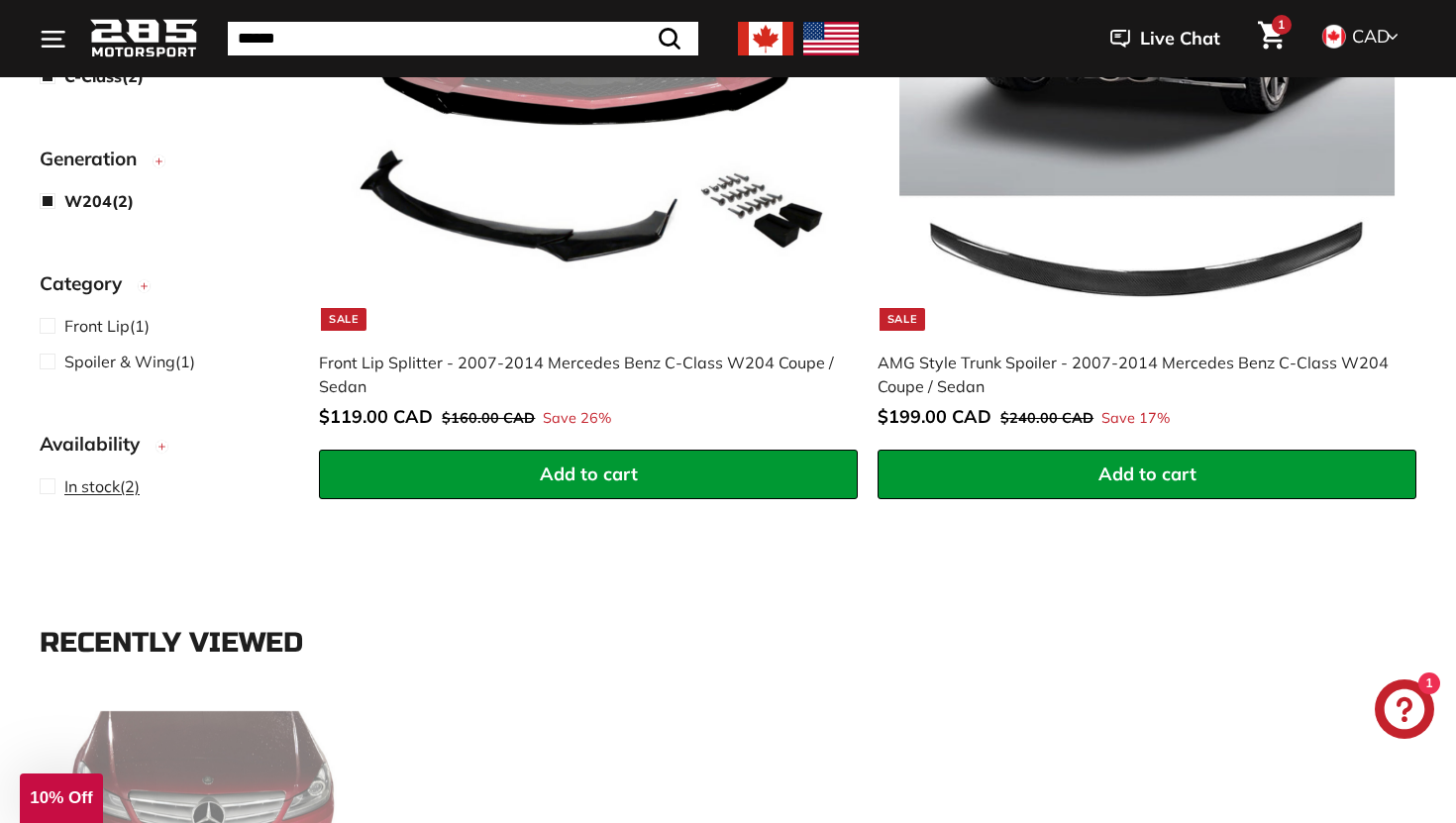 click at bounding box center [52, 485] 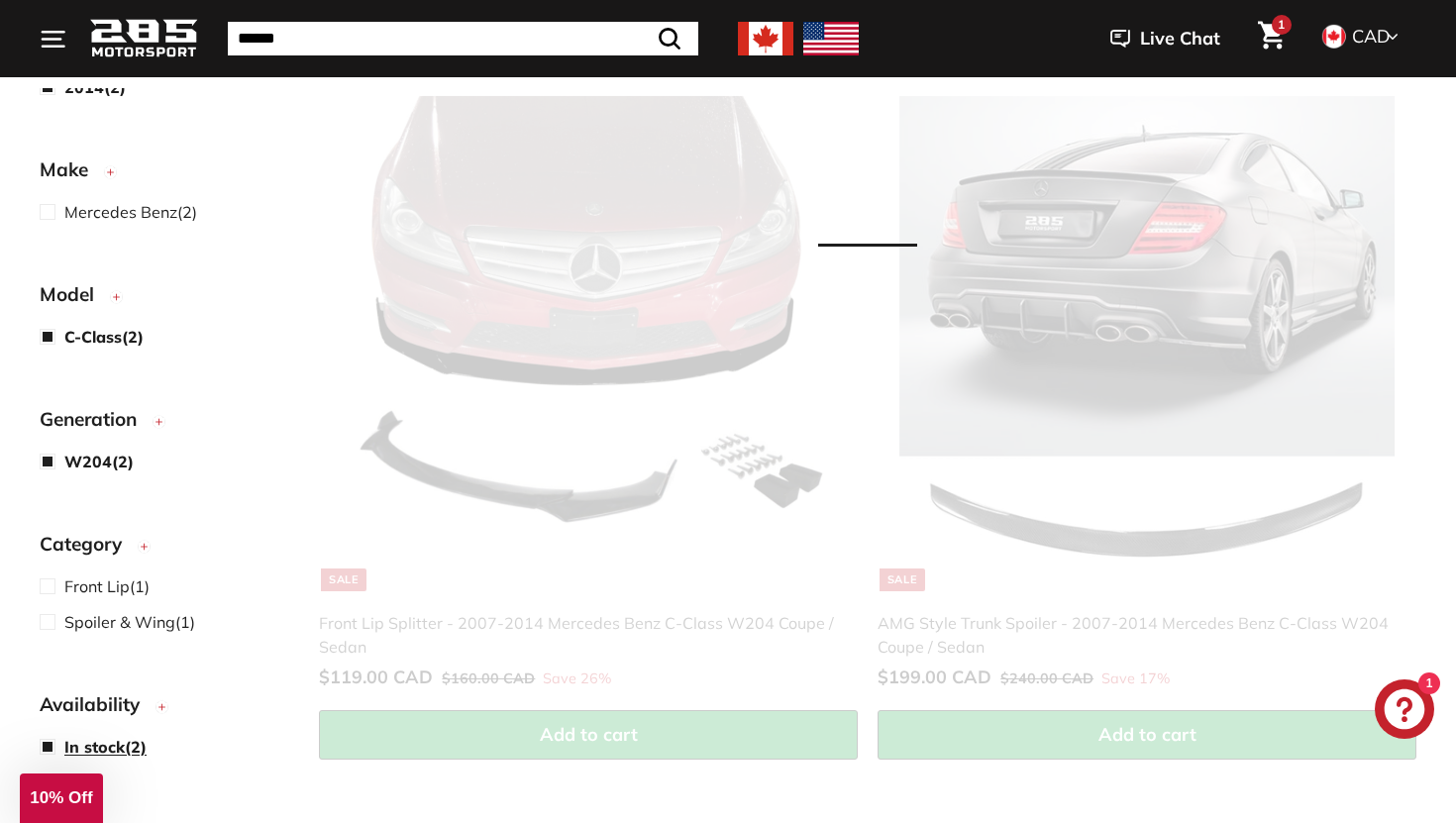 scroll, scrollTop: 0, scrollLeft: 0, axis: both 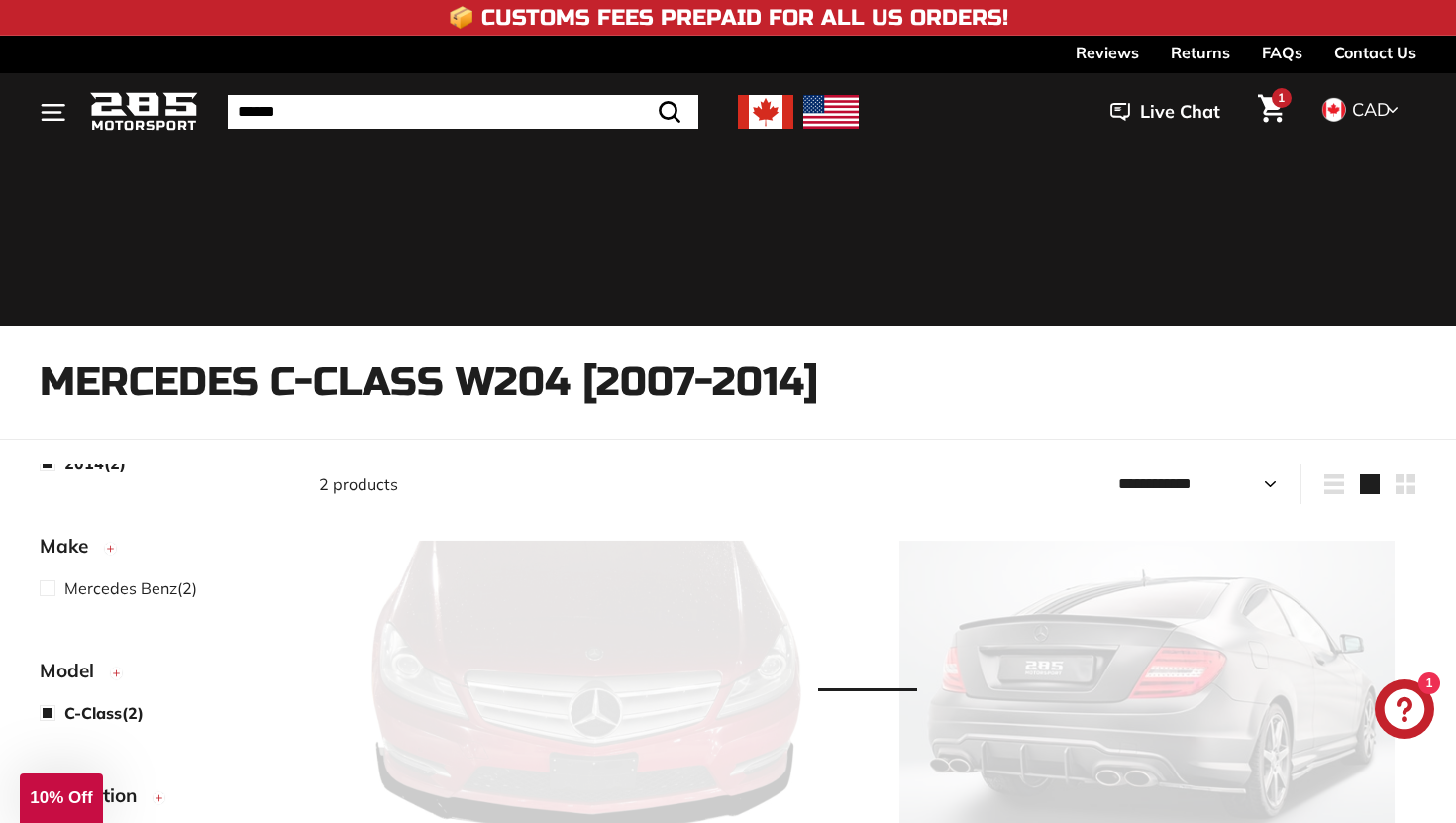 select on "**********" 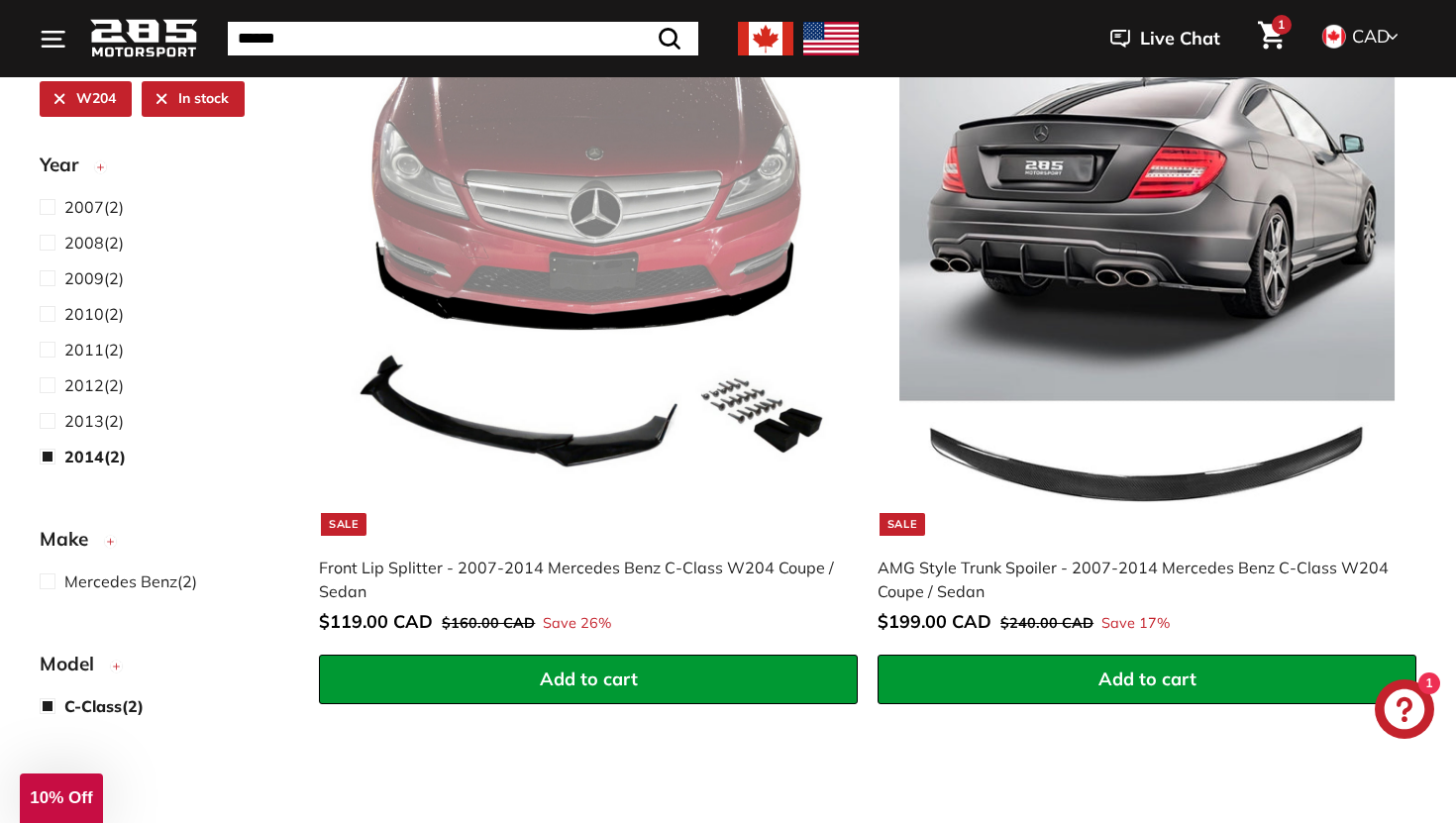 scroll, scrollTop: 504, scrollLeft: 0, axis: vertical 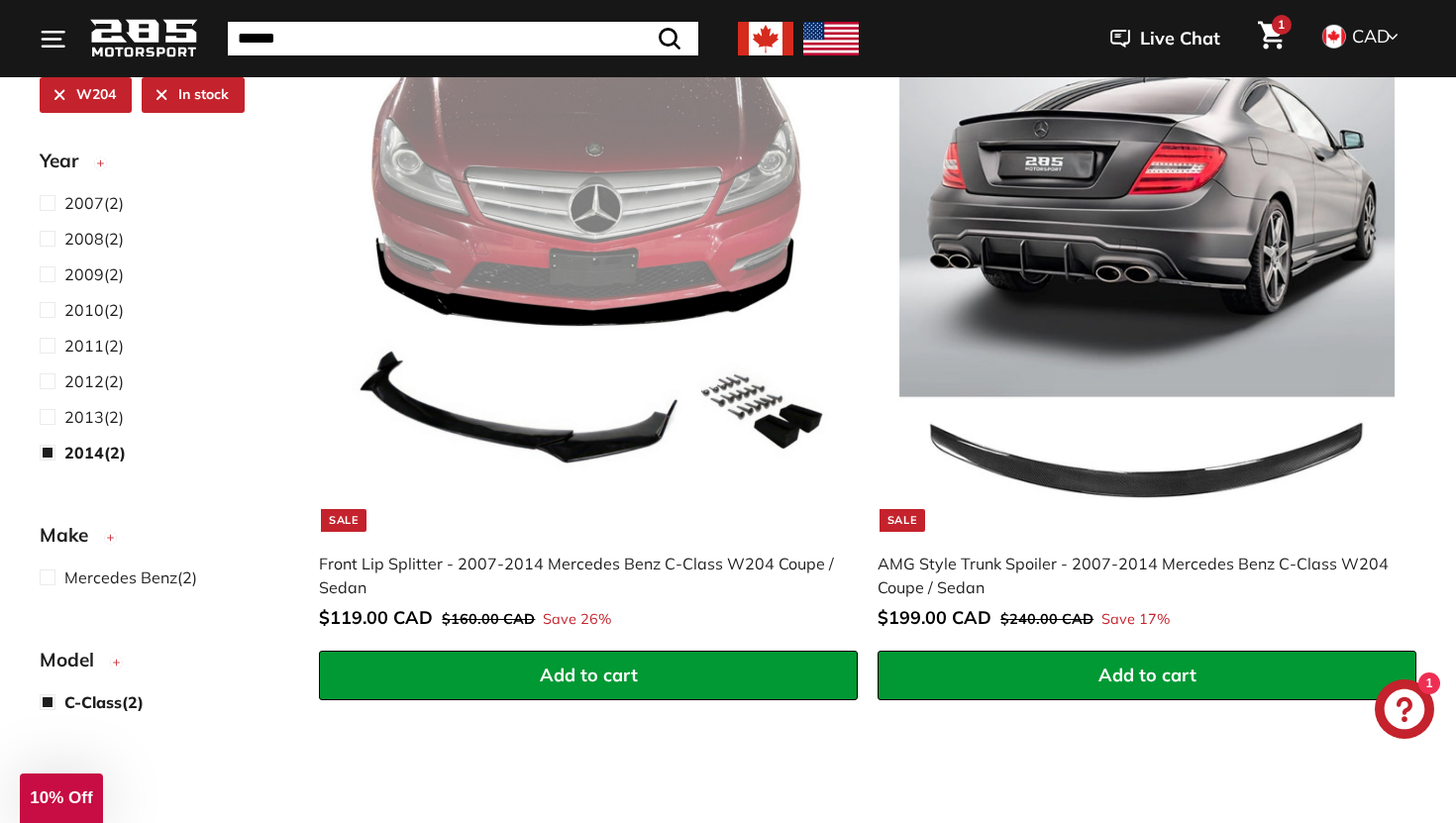 click at bounding box center [1147, 284] 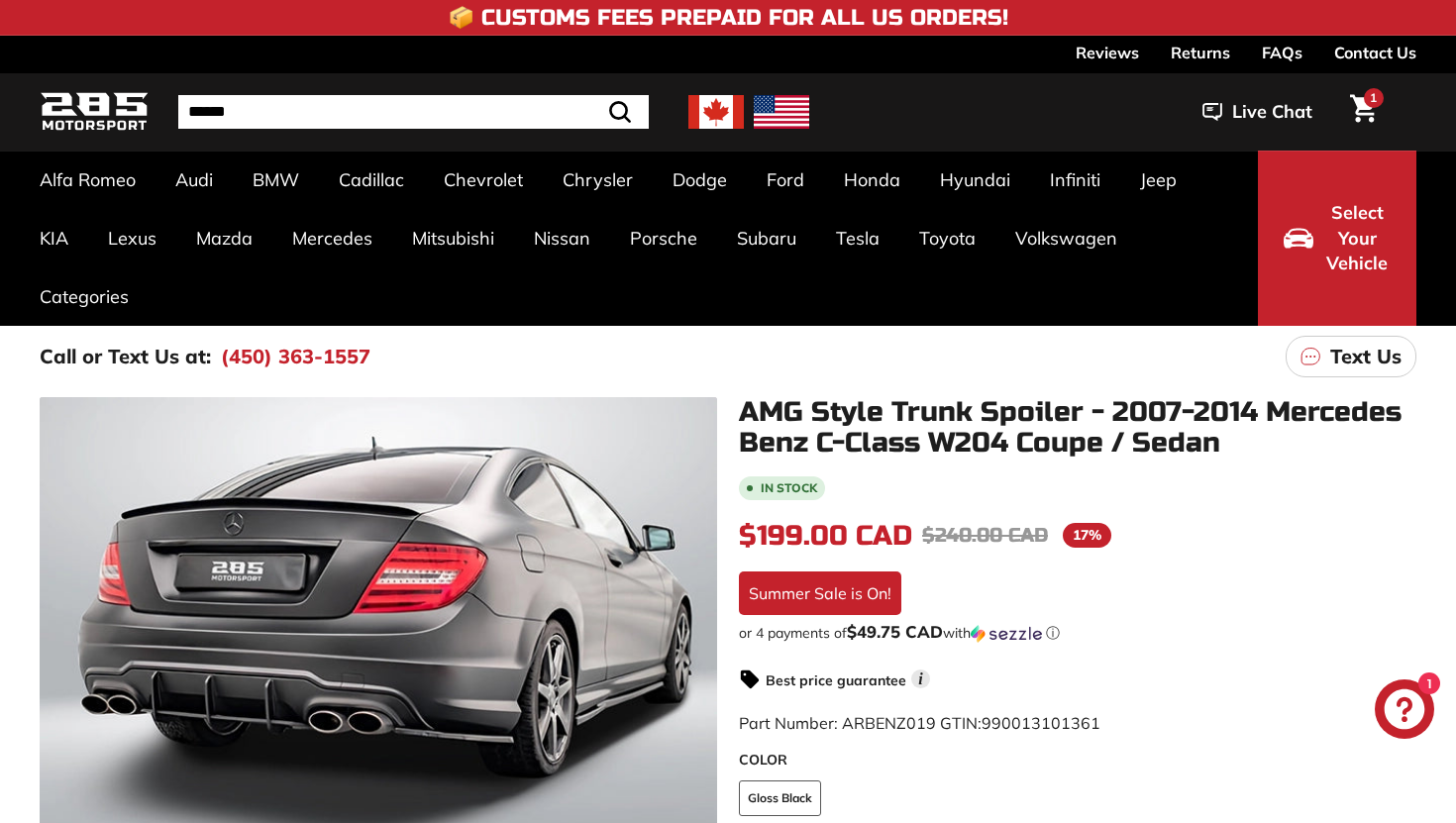 scroll, scrollTop: 0, scrollLeft: 0, axis: both 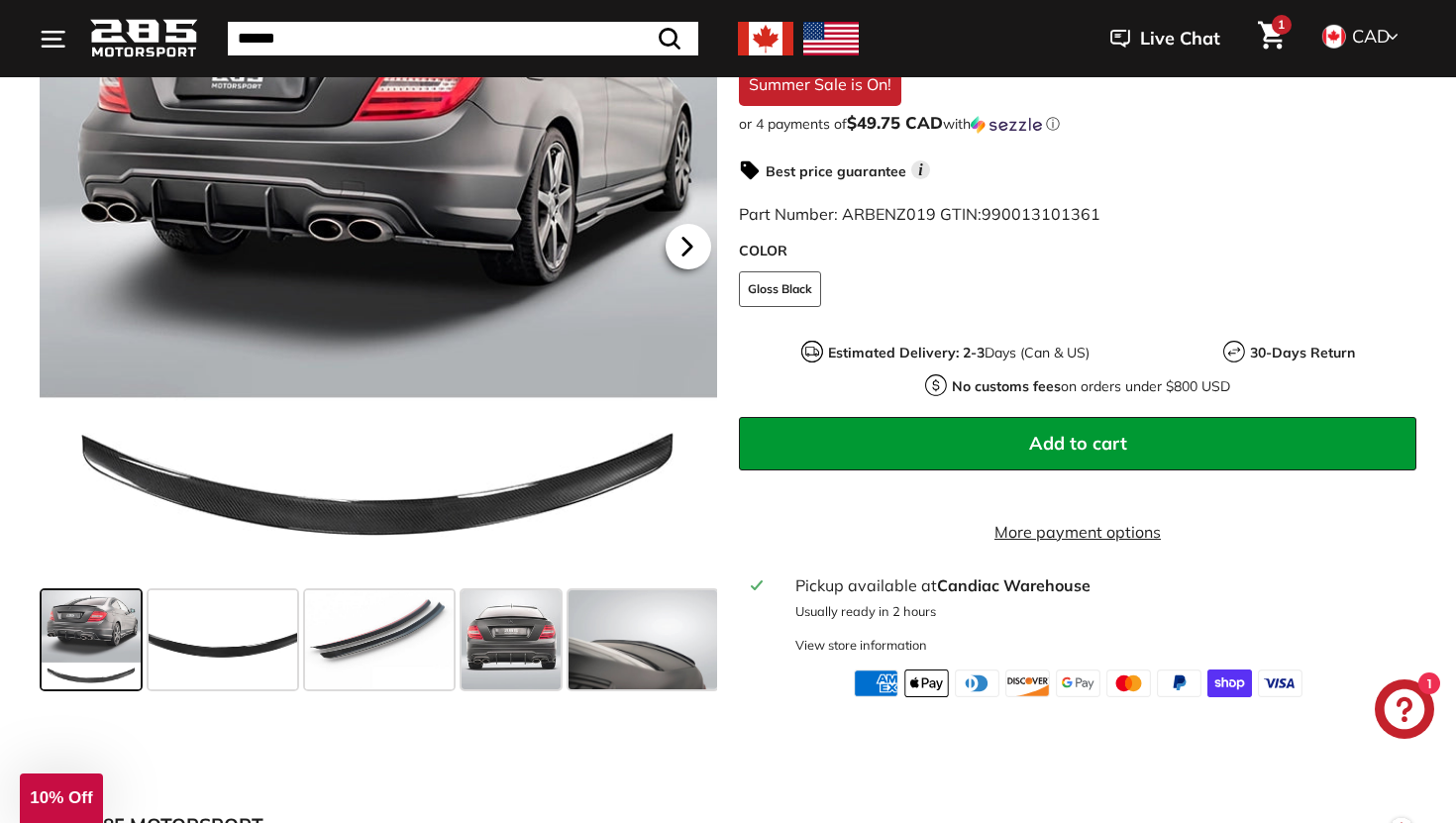 click 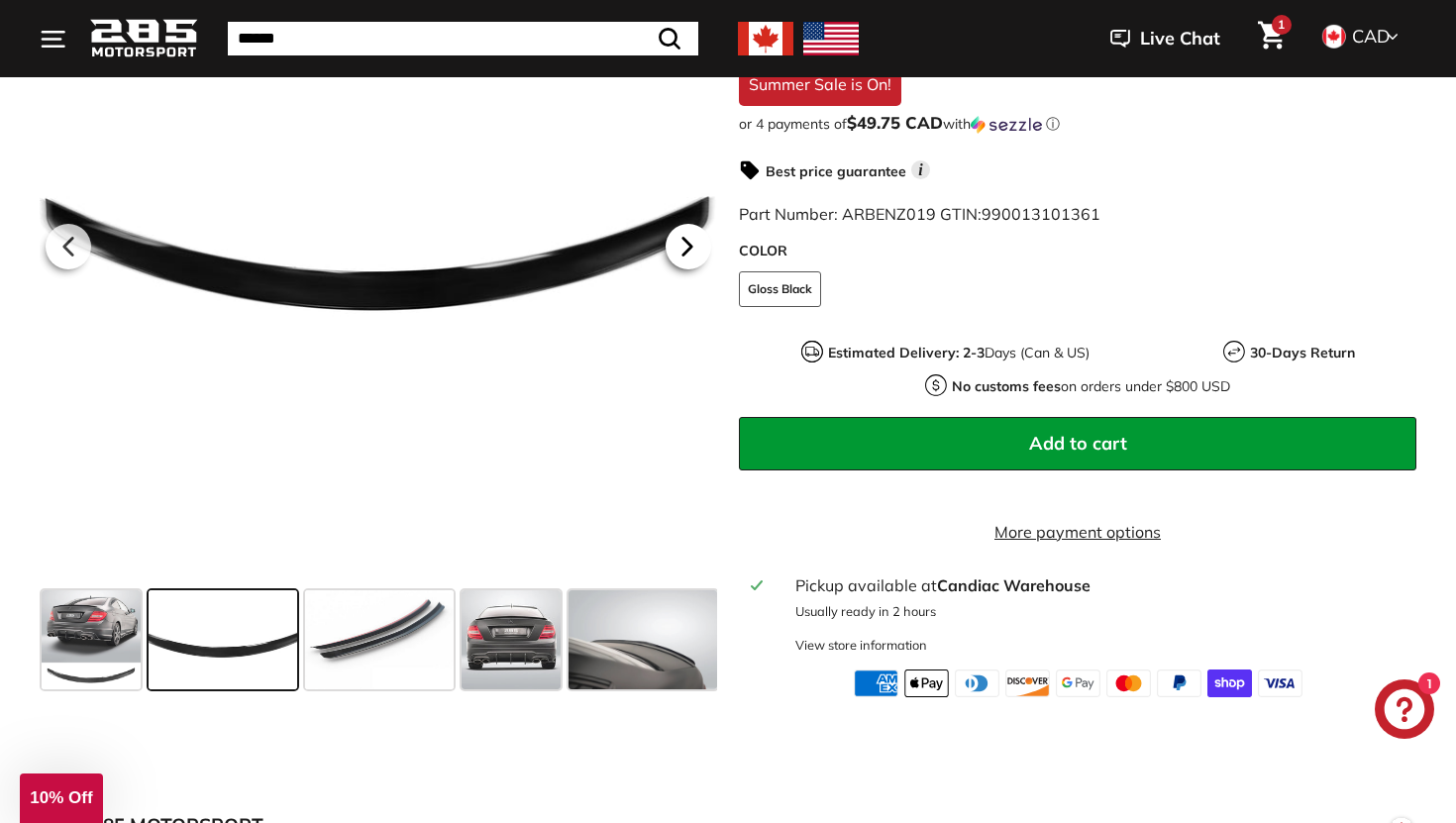 click 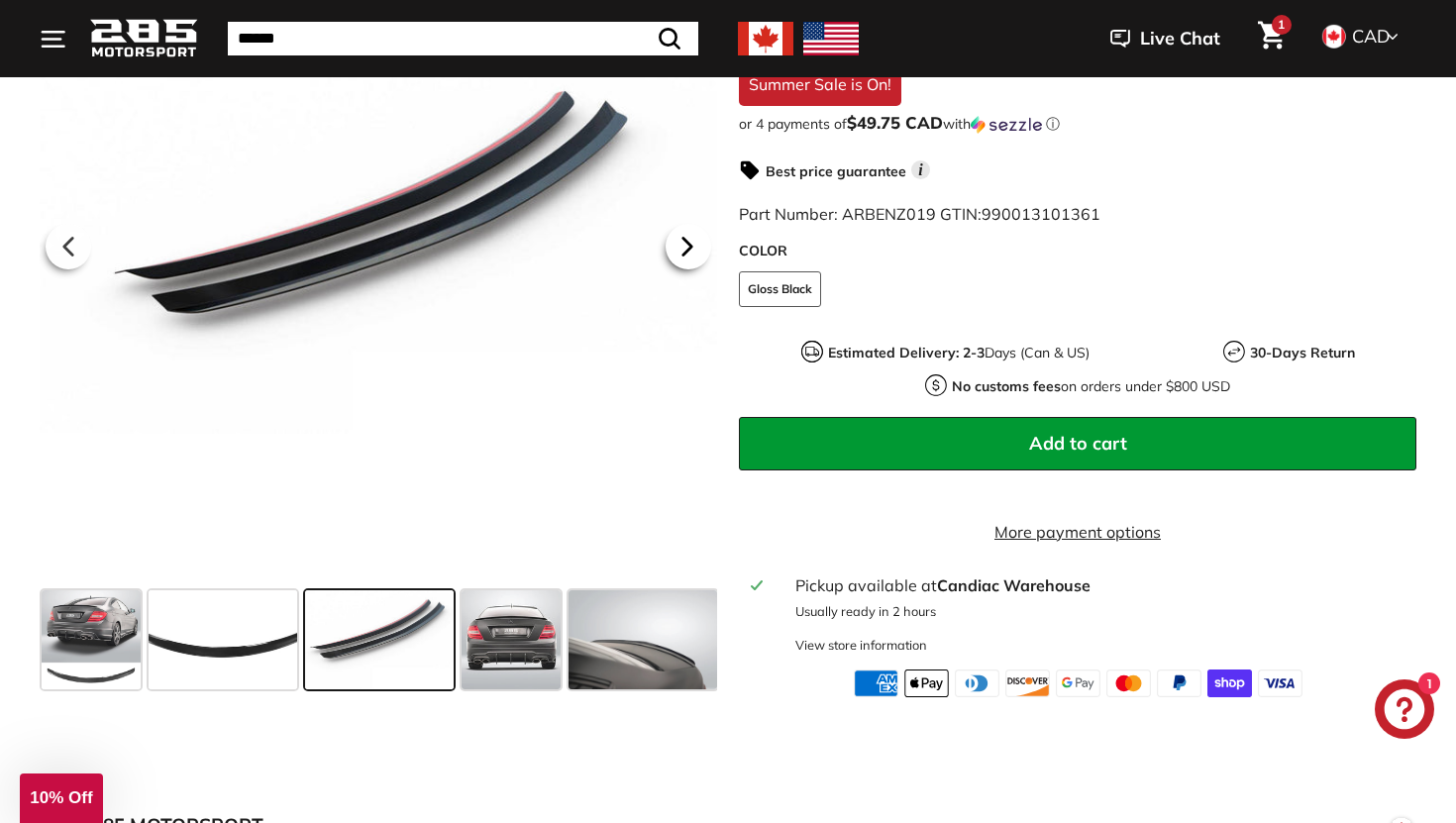 click 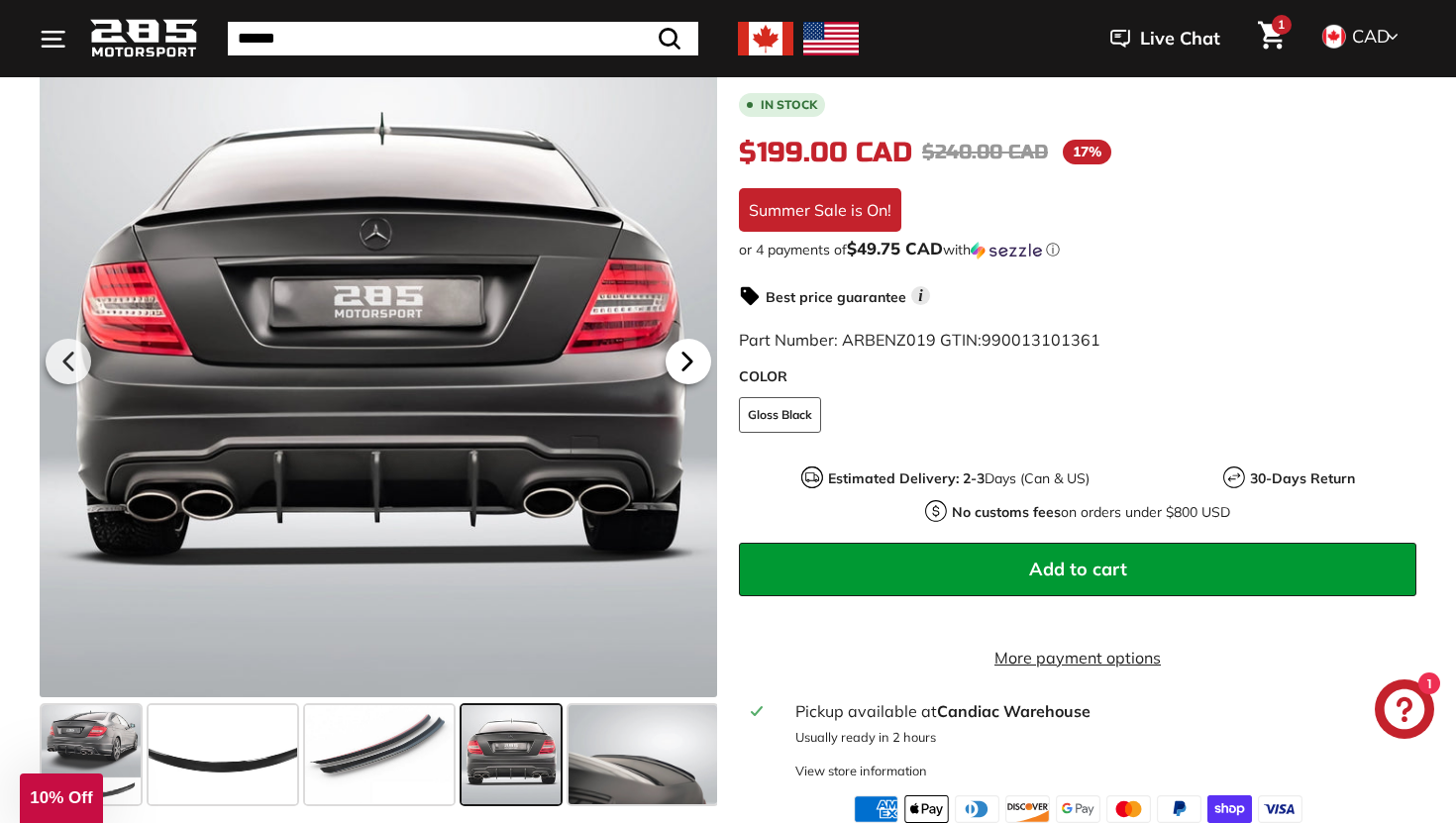scroll, scrollTop: 374, scrollLeft: 0, axis: vertical 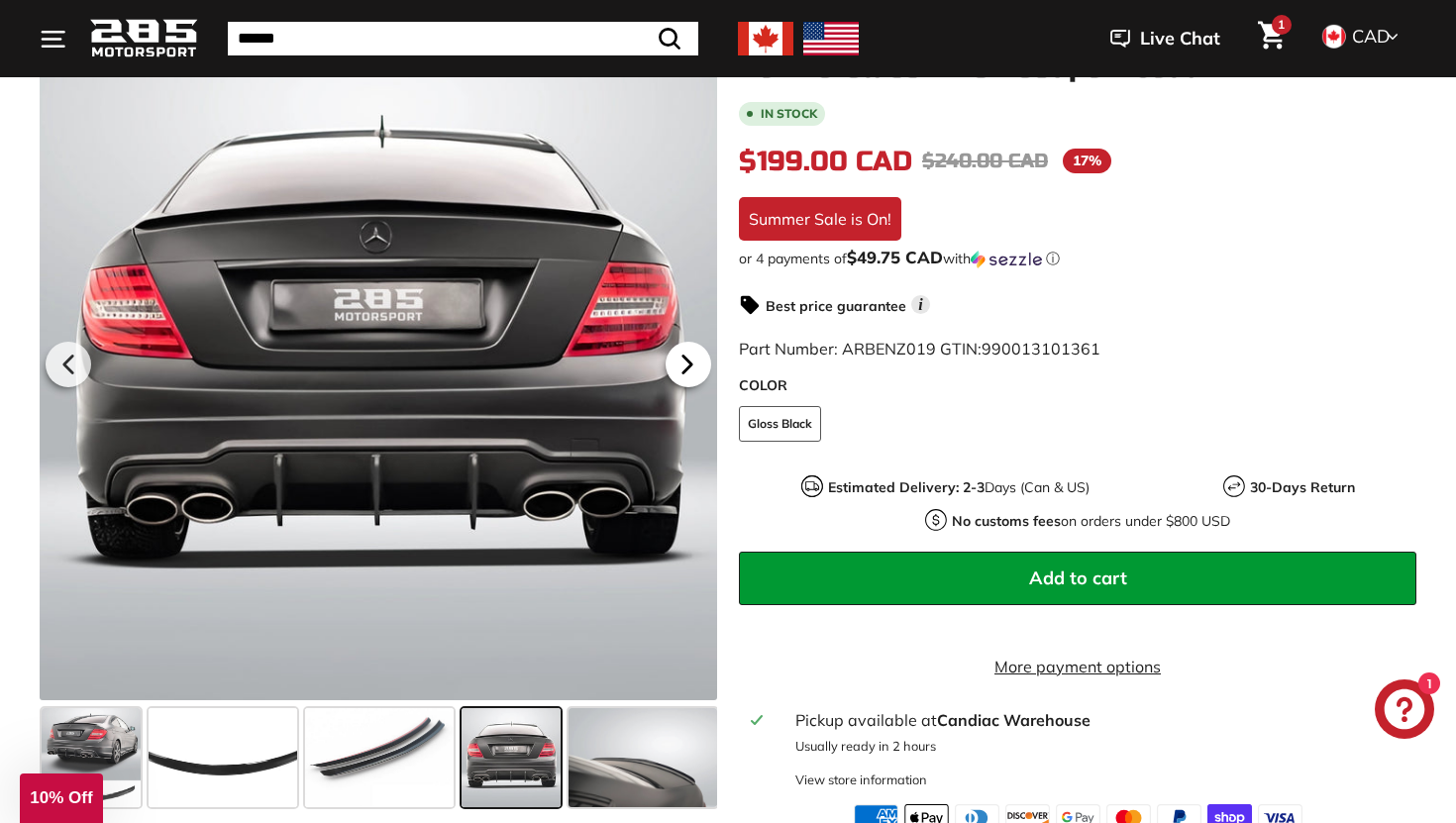 click 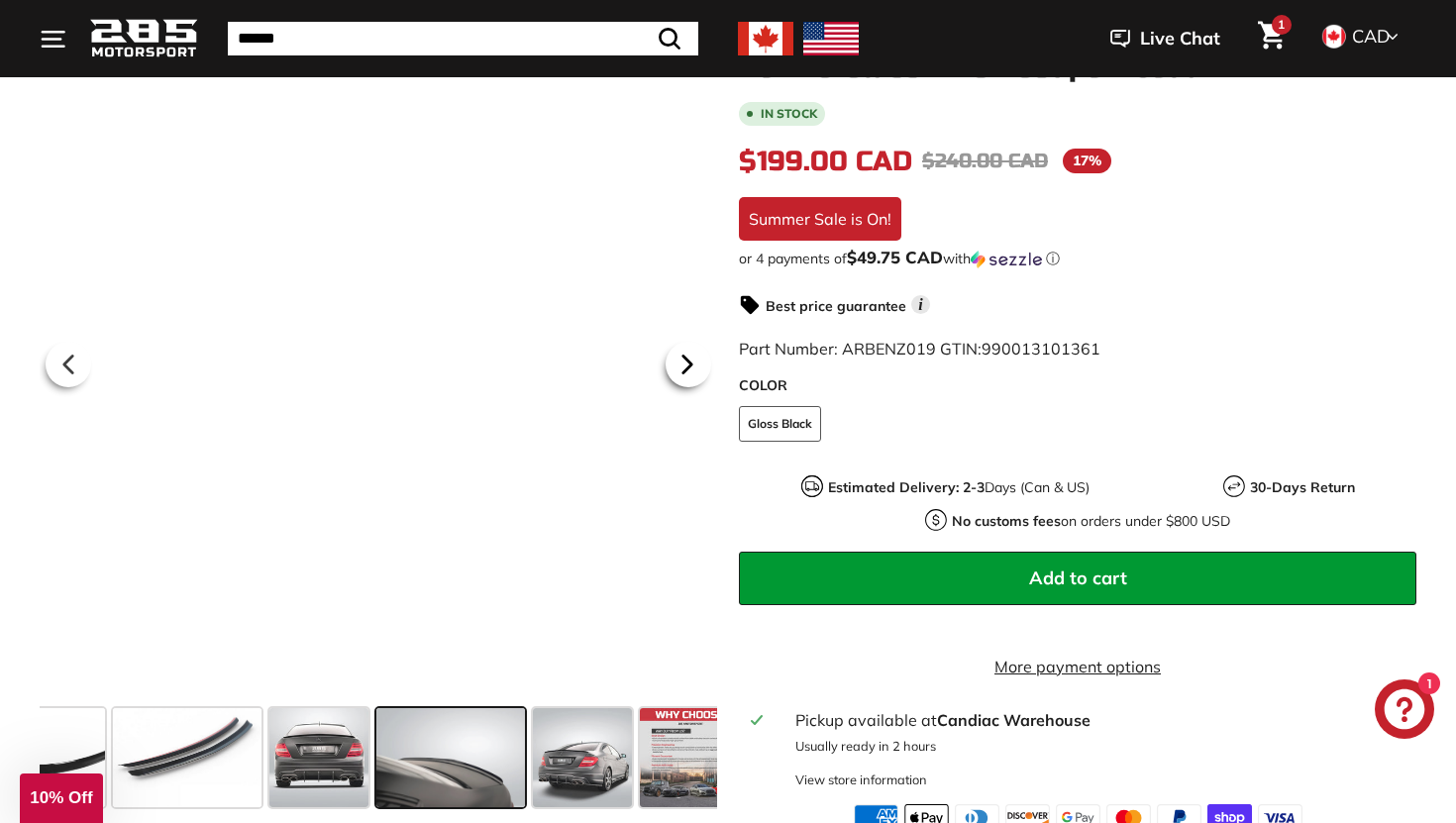scroll, scrollTop: 0, scrollLeft: 218, axis: horizontal 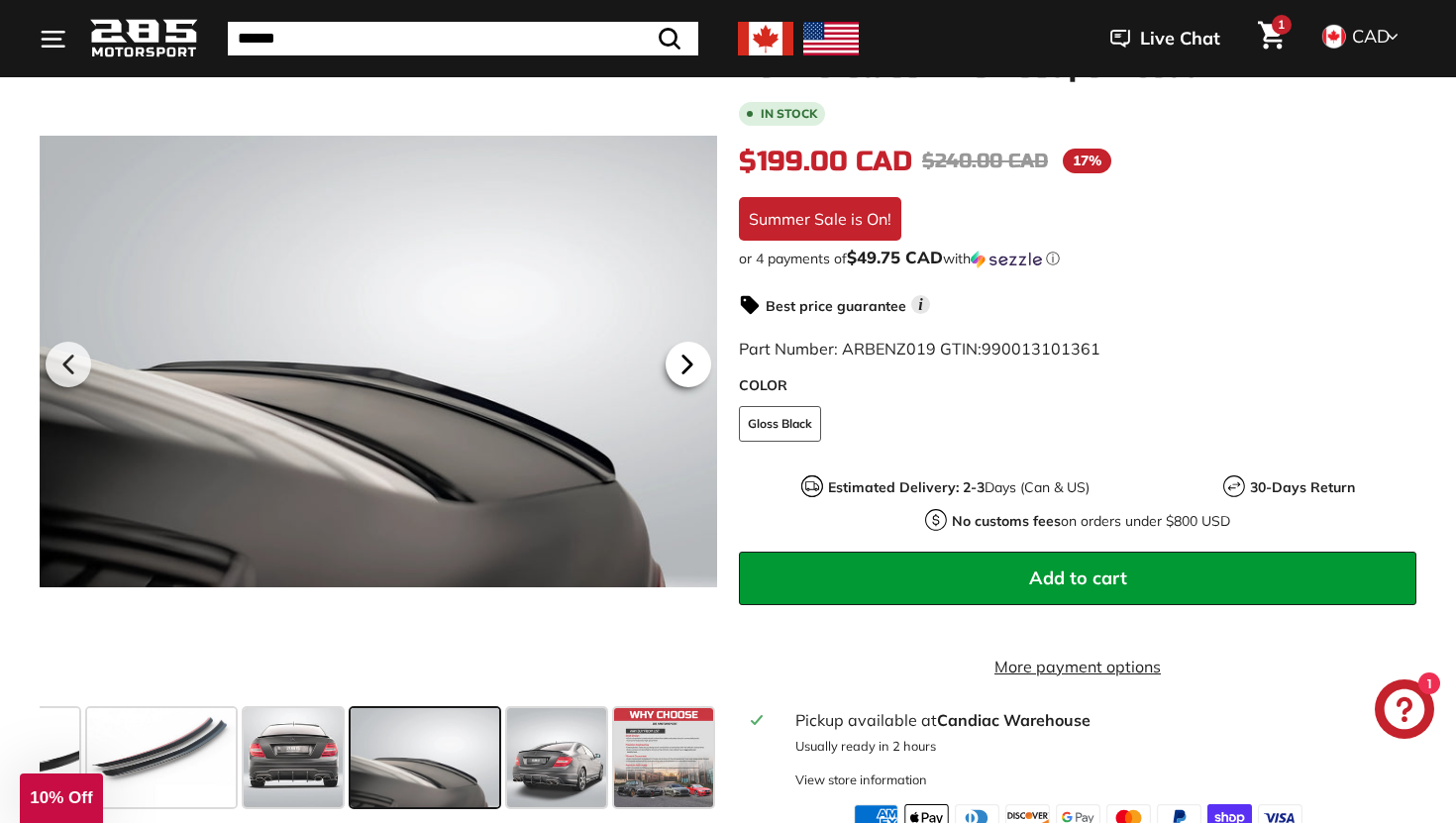 click 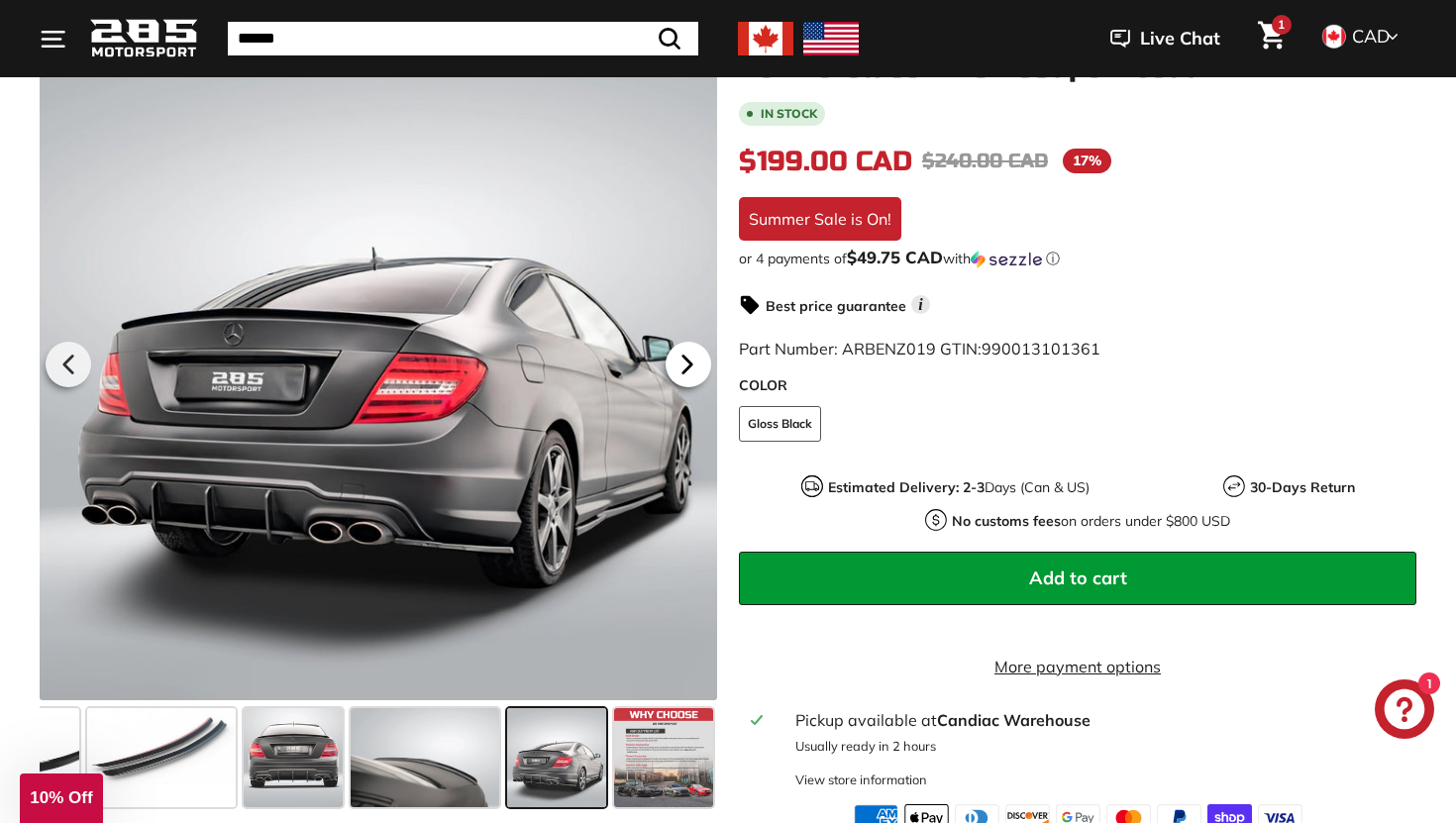click 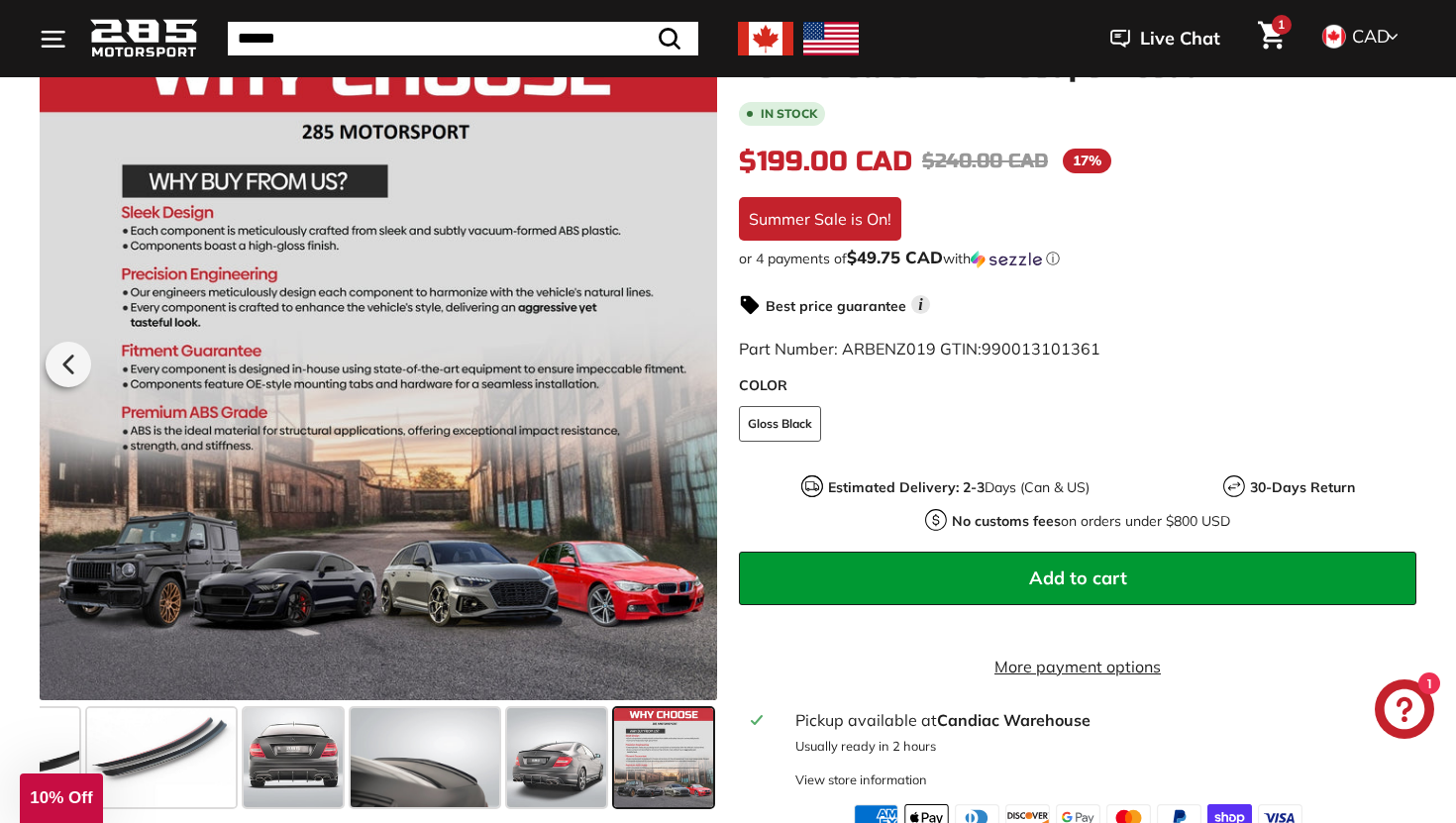 click at bounding box center [378, 361] 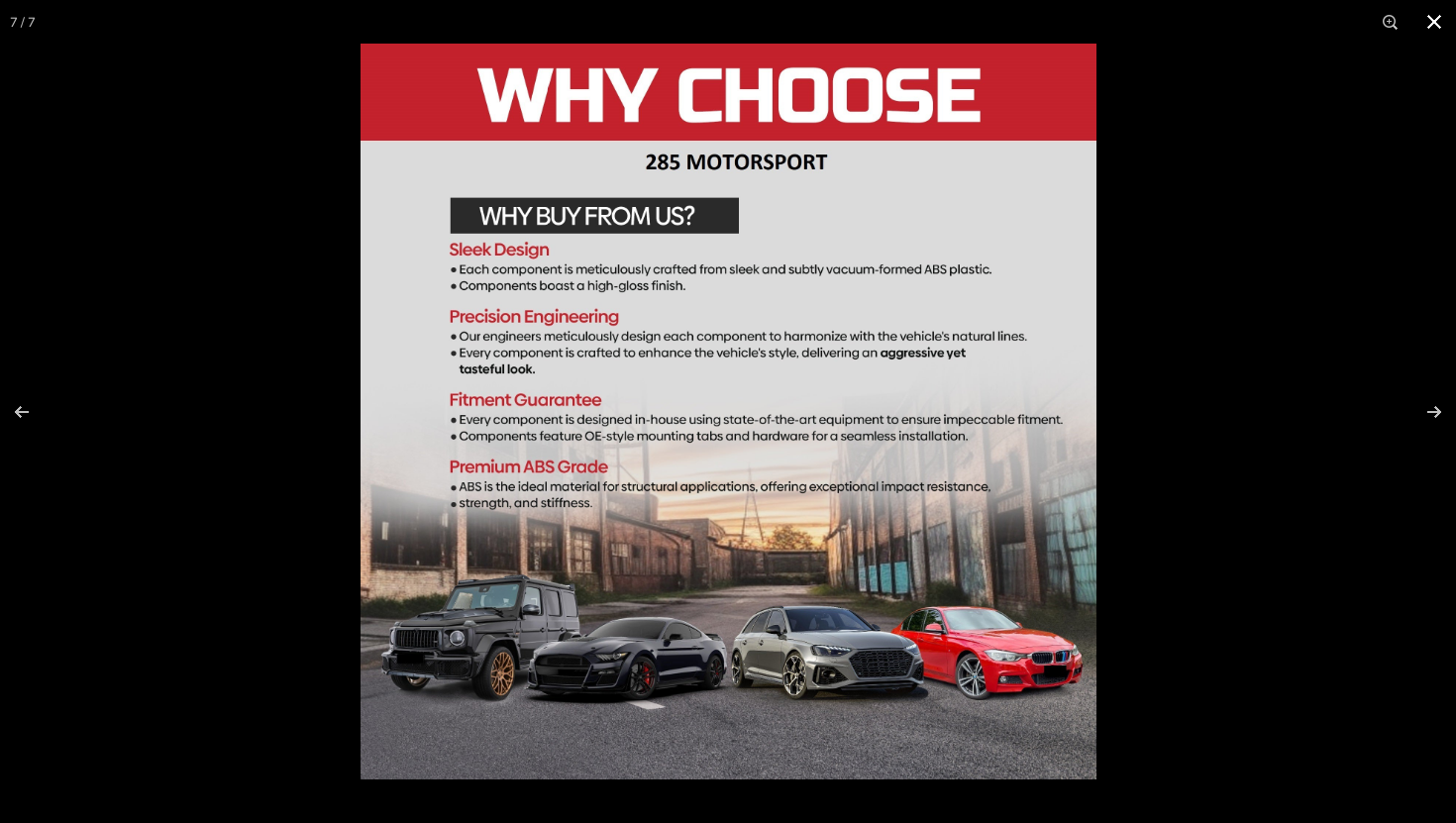 click at bounding box center (1434, 22) 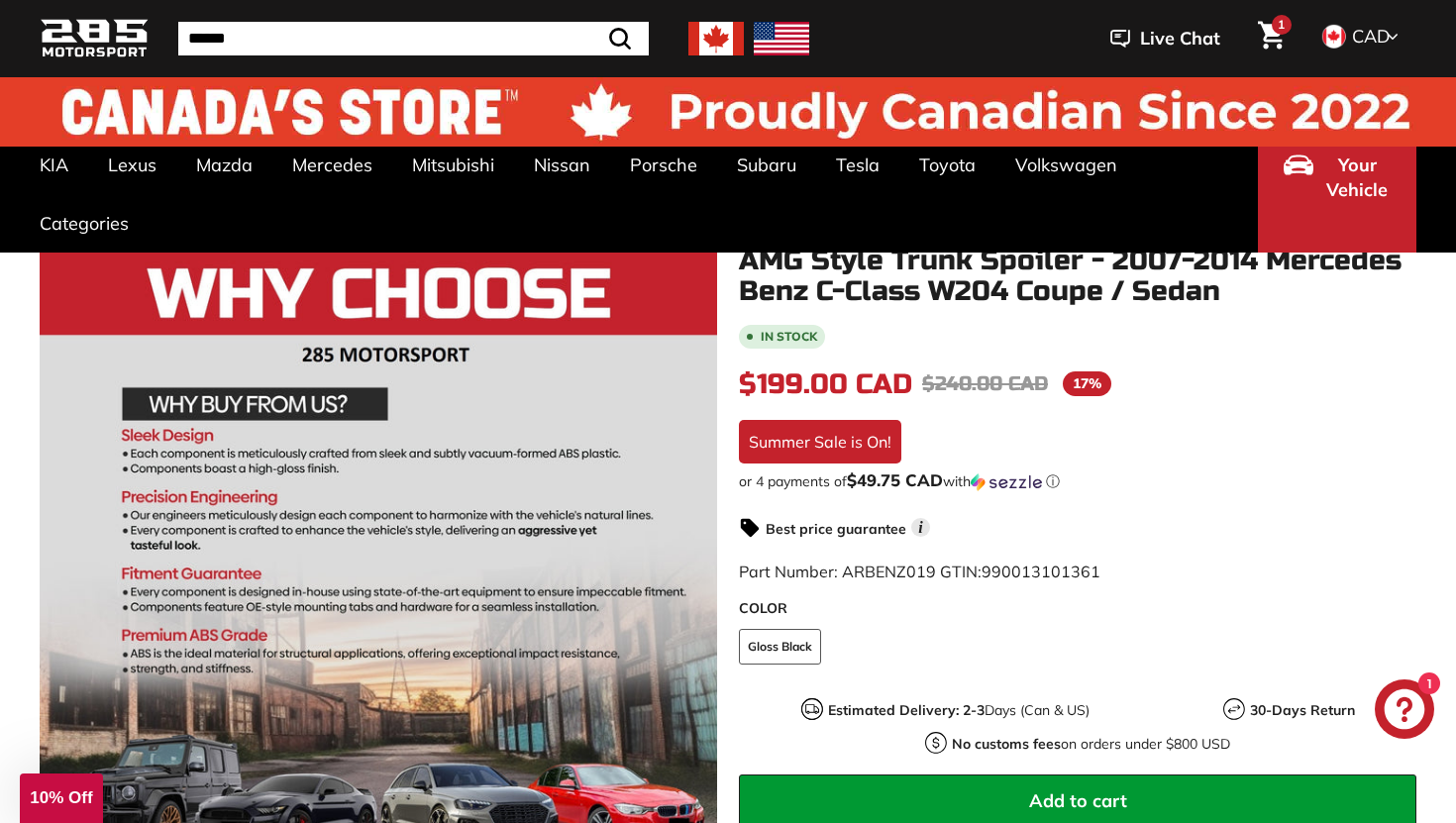 scroll, scrollTop: 0, scrollLeft: 0, axis: both 